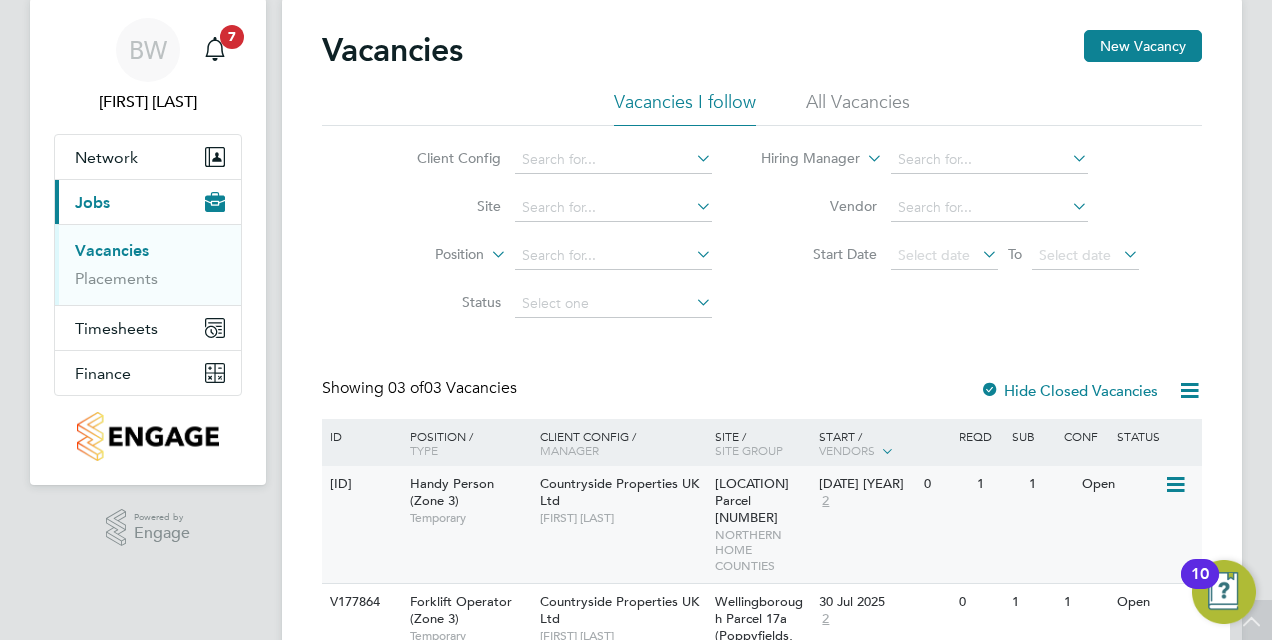 scroll, scrollTop: 0, scrollLeft: 0, axis: both 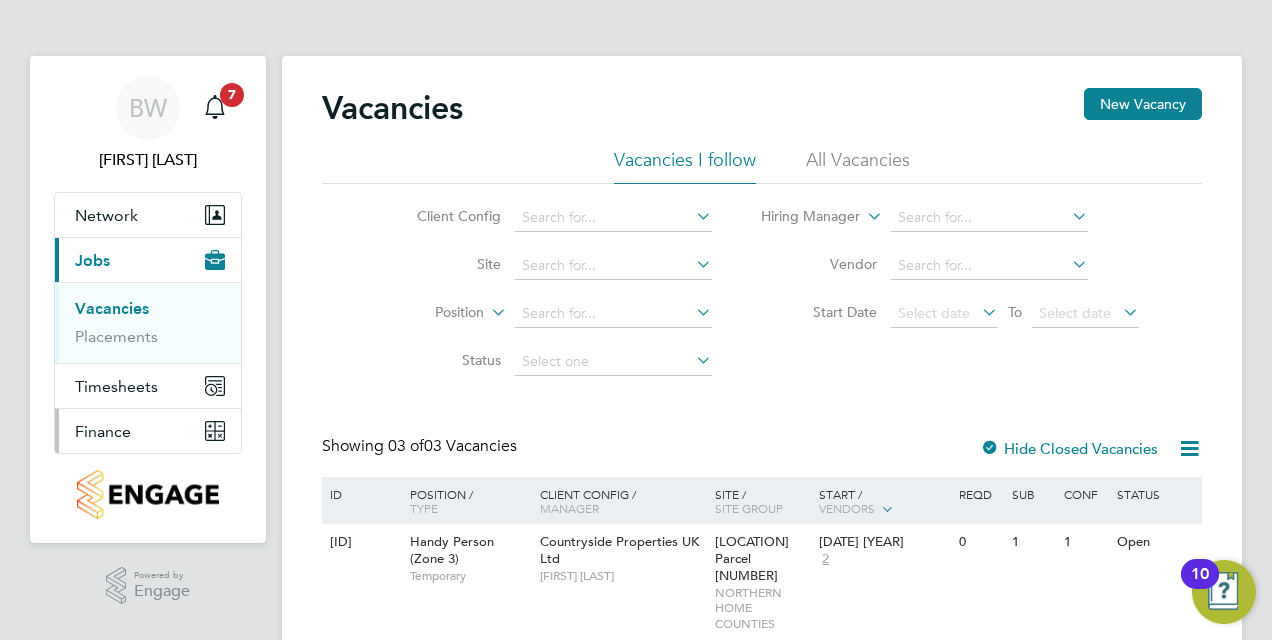 click on "Finance" at bounding box center (103, 431) 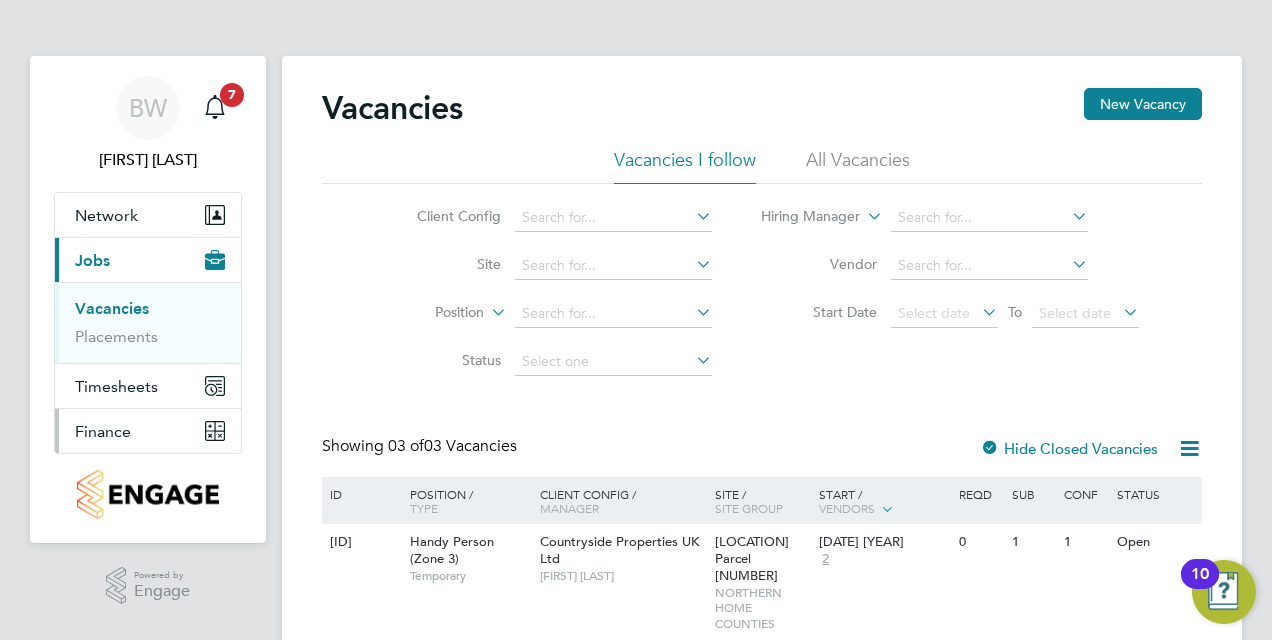 click on "Finance" at bounding box center (148, 431) 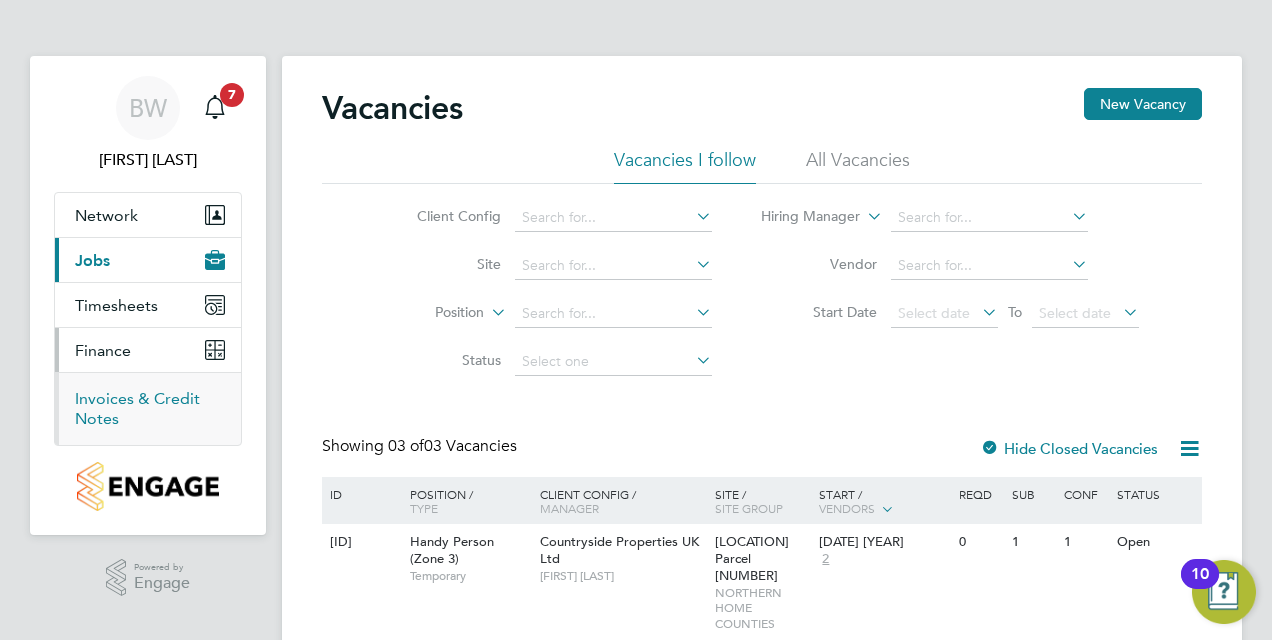 click on "Invoices & Credit Notes" at bounding box center [137, 408] 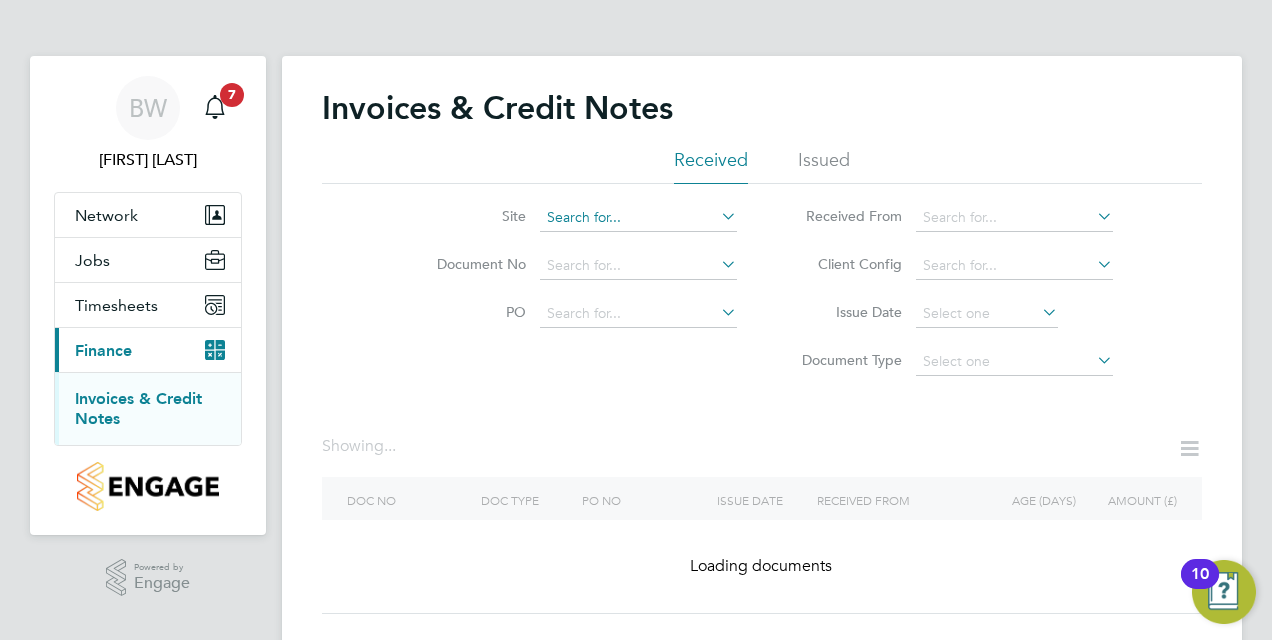 click 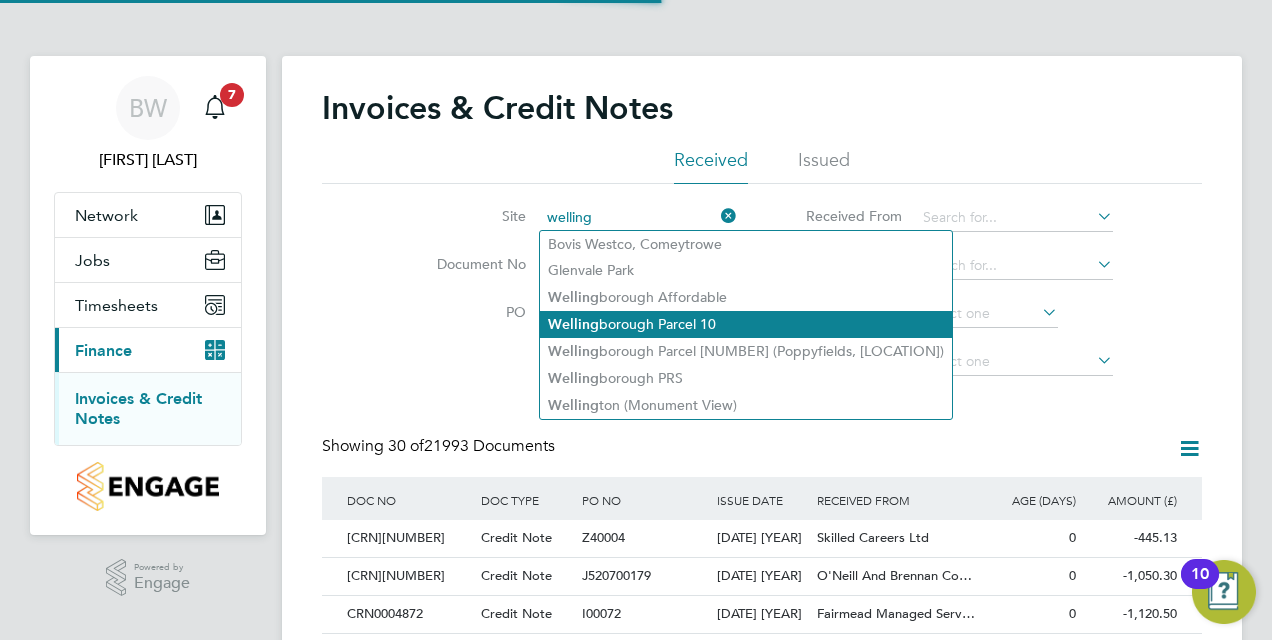 scroll, scrollTop: 10, scrollLeft: 10, axis: both 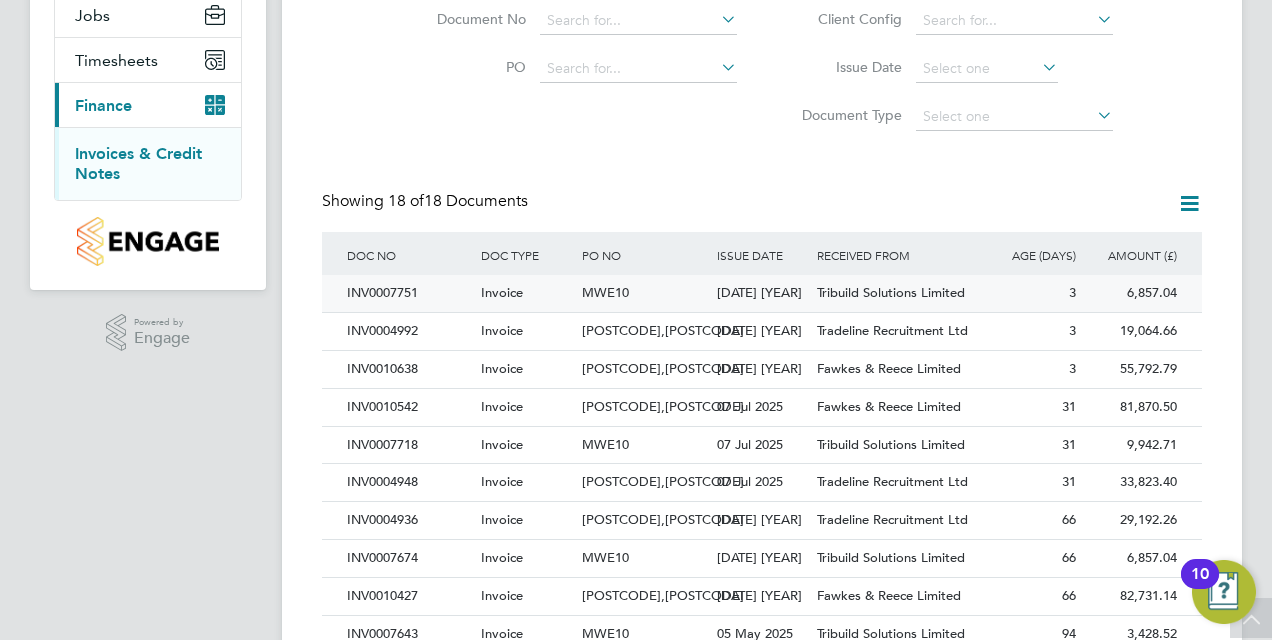 click on "MWE10" 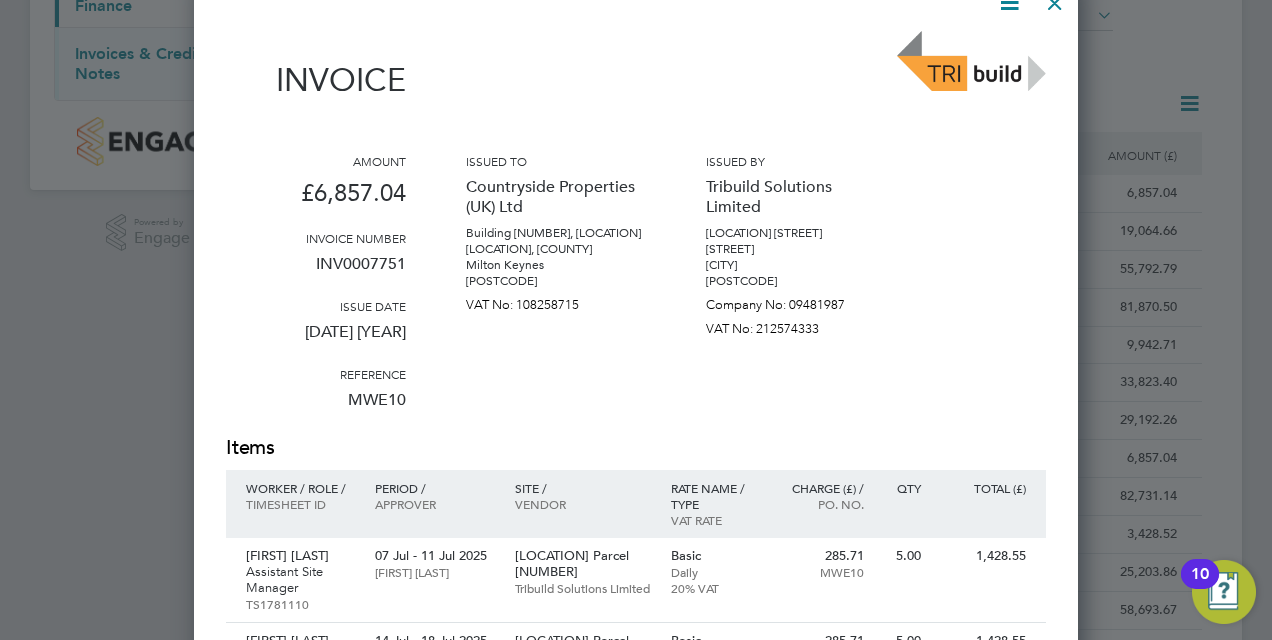 click at bounding box center [1009, 2] 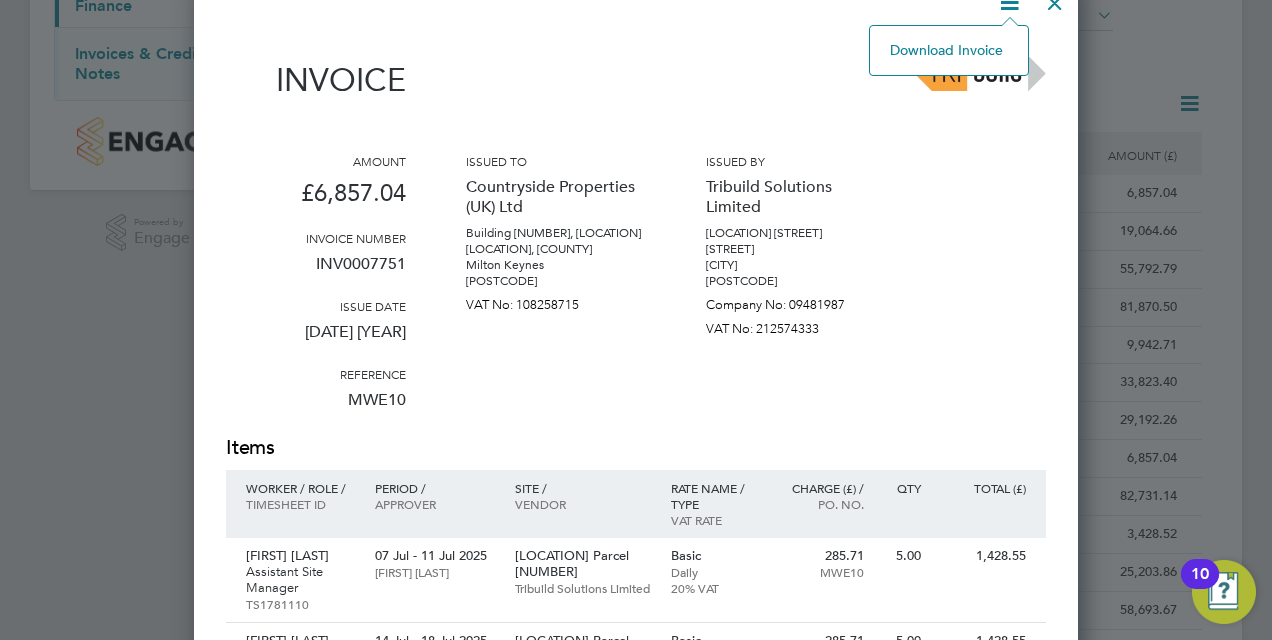 click on "Download Invoice" 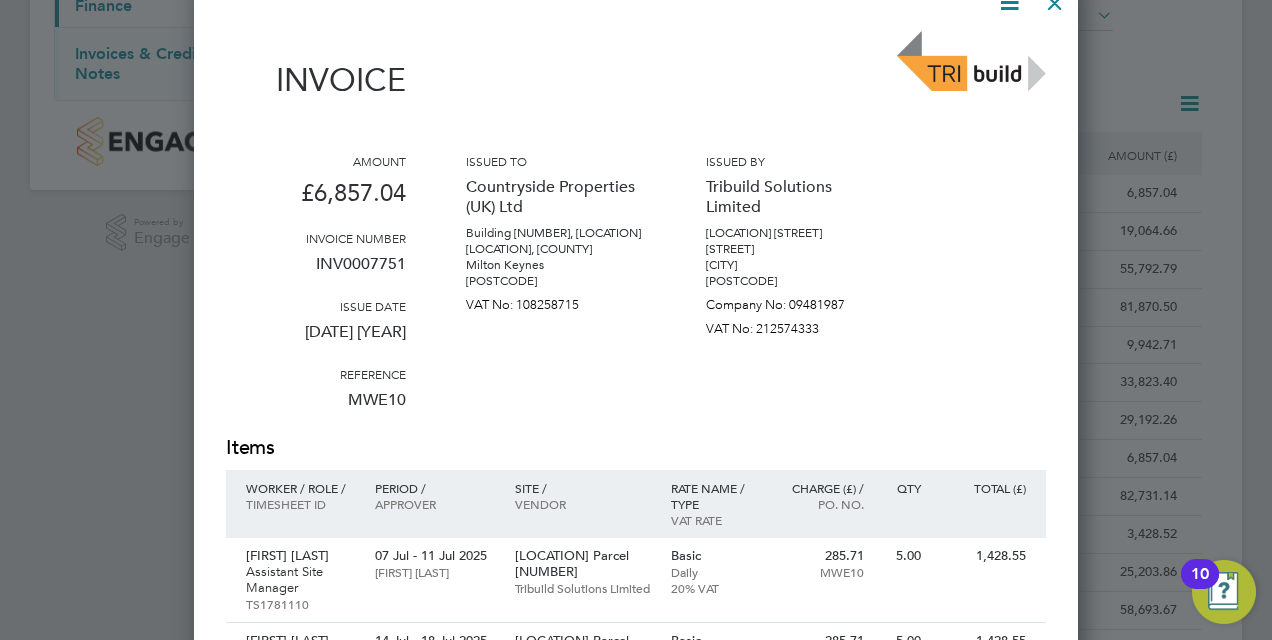 click at bounding box center (1055, -2) 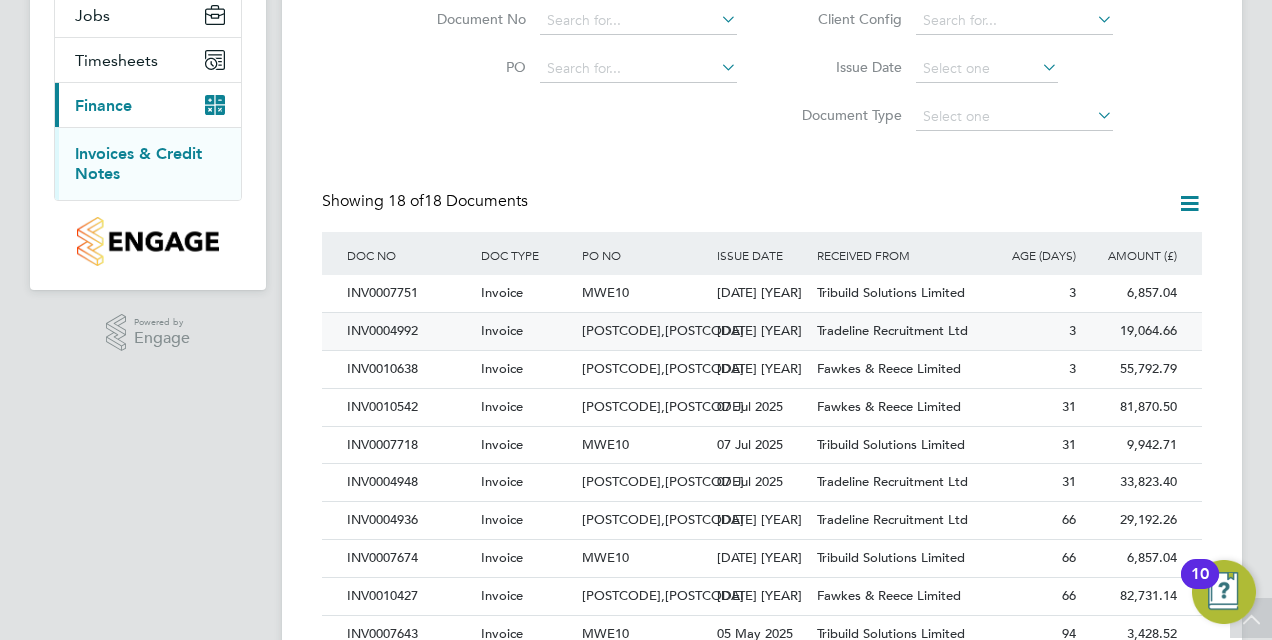 click on "[POSTCODE],[POSTCODE]" 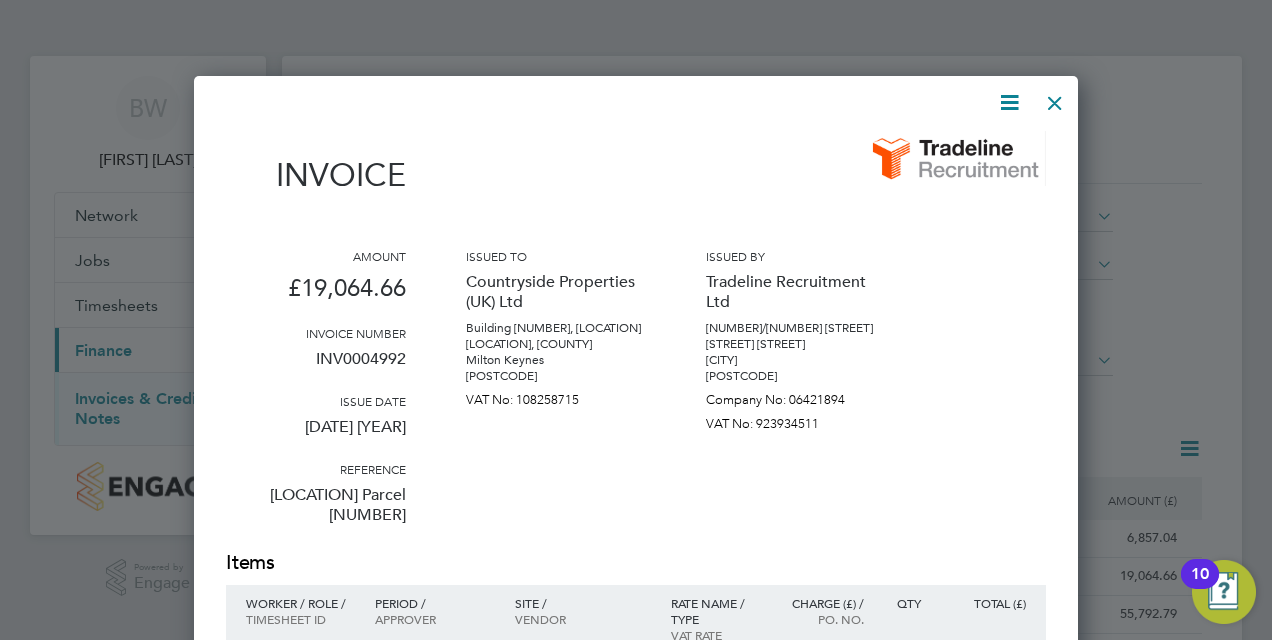click at bounding box center [1009, 102] 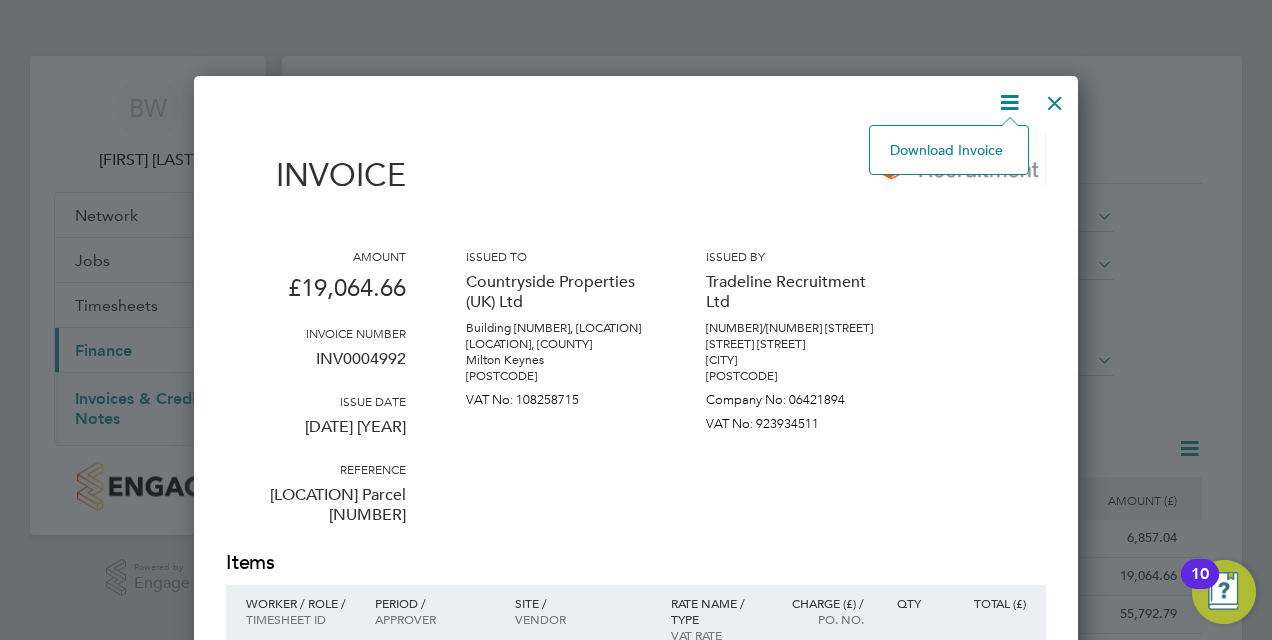 click on "Download Invoice" 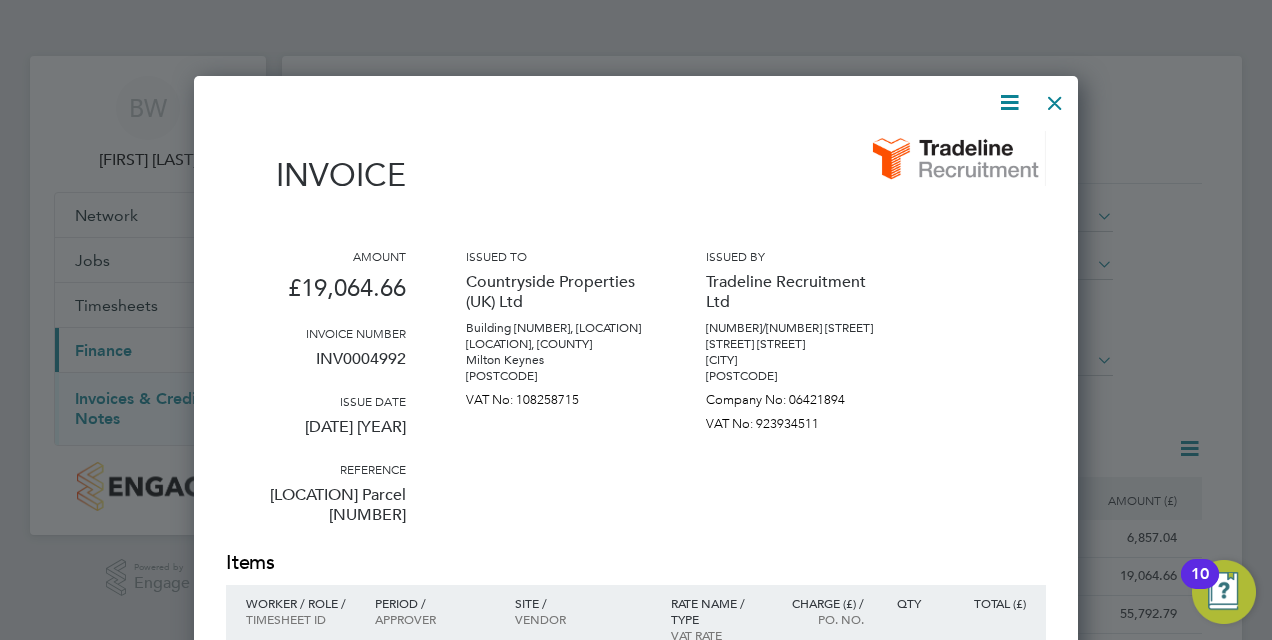 click 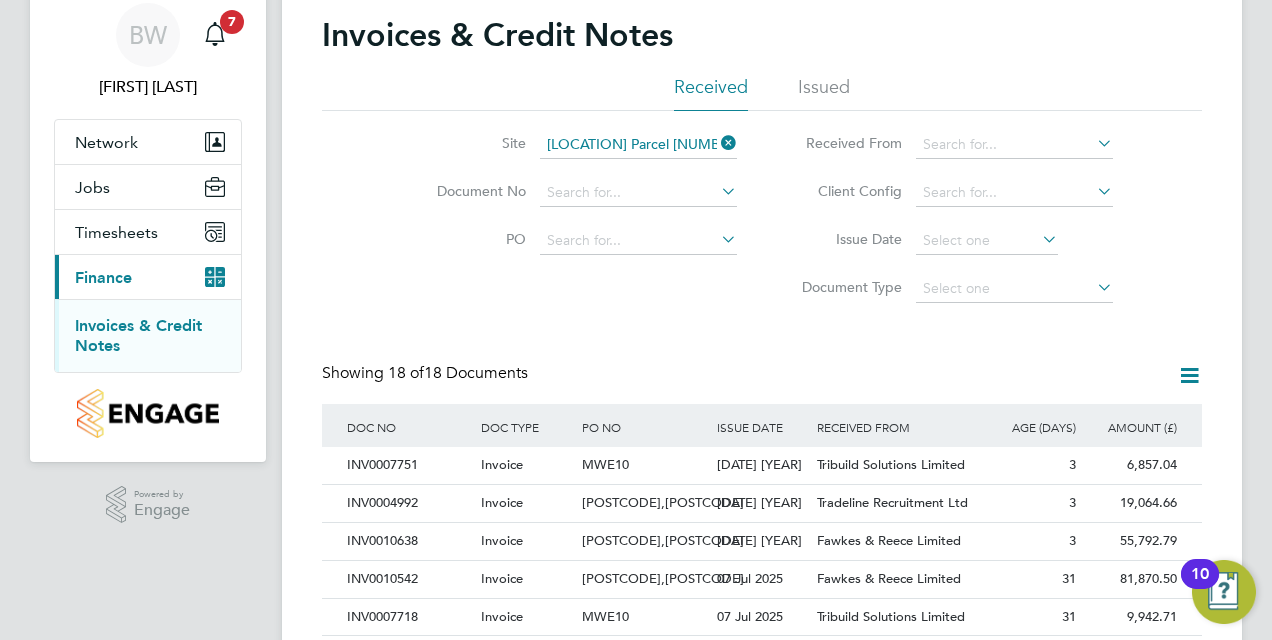 scroll, scrollTop: 300, scrollLeft: 0, axis: vertical 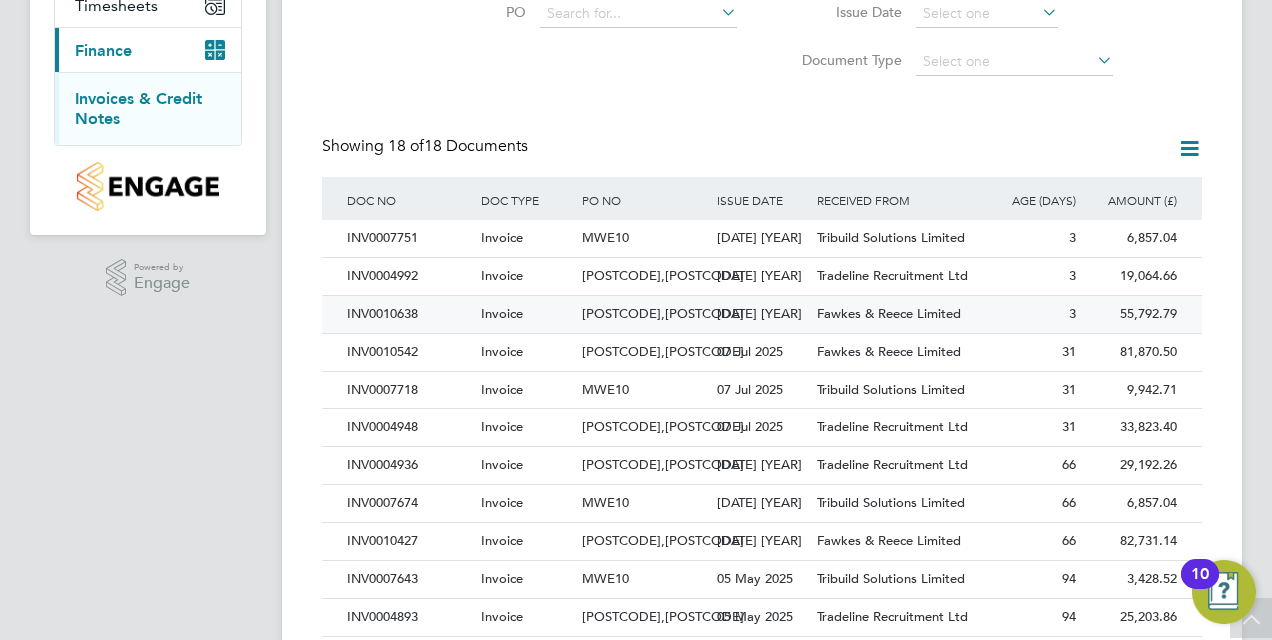 click on "[DATE] [YEAR]" 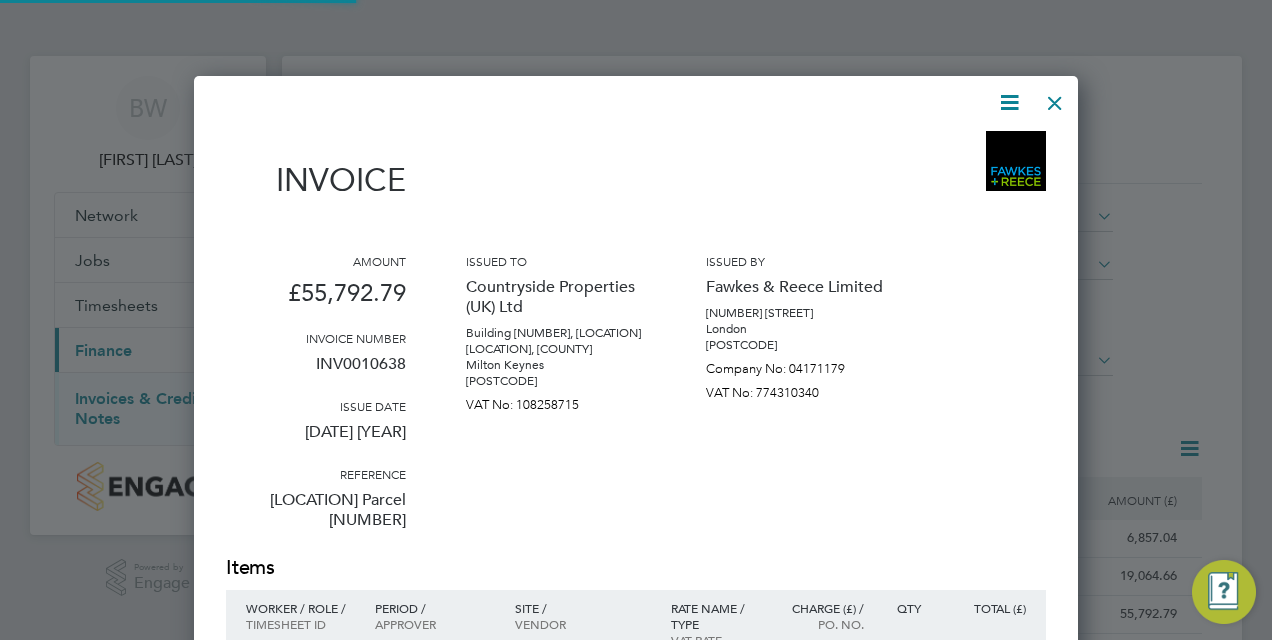 scroll, scrollTop: 10, scrollLeft: 10, axis: both 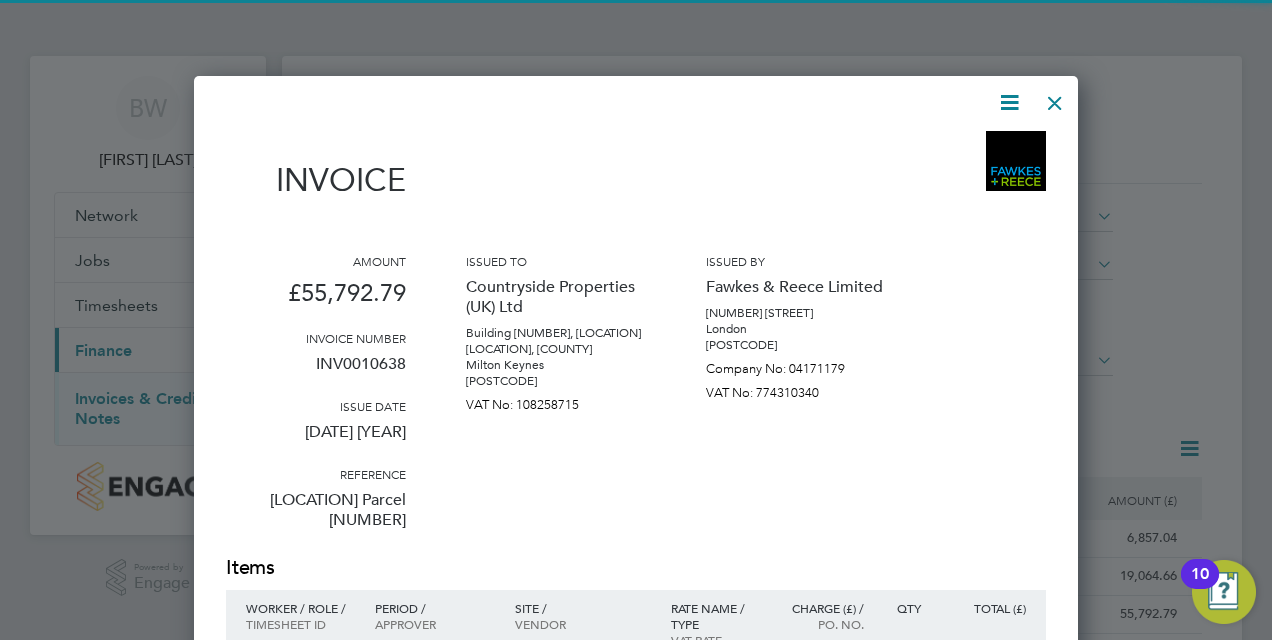 click at bounding box center (1009, 102) 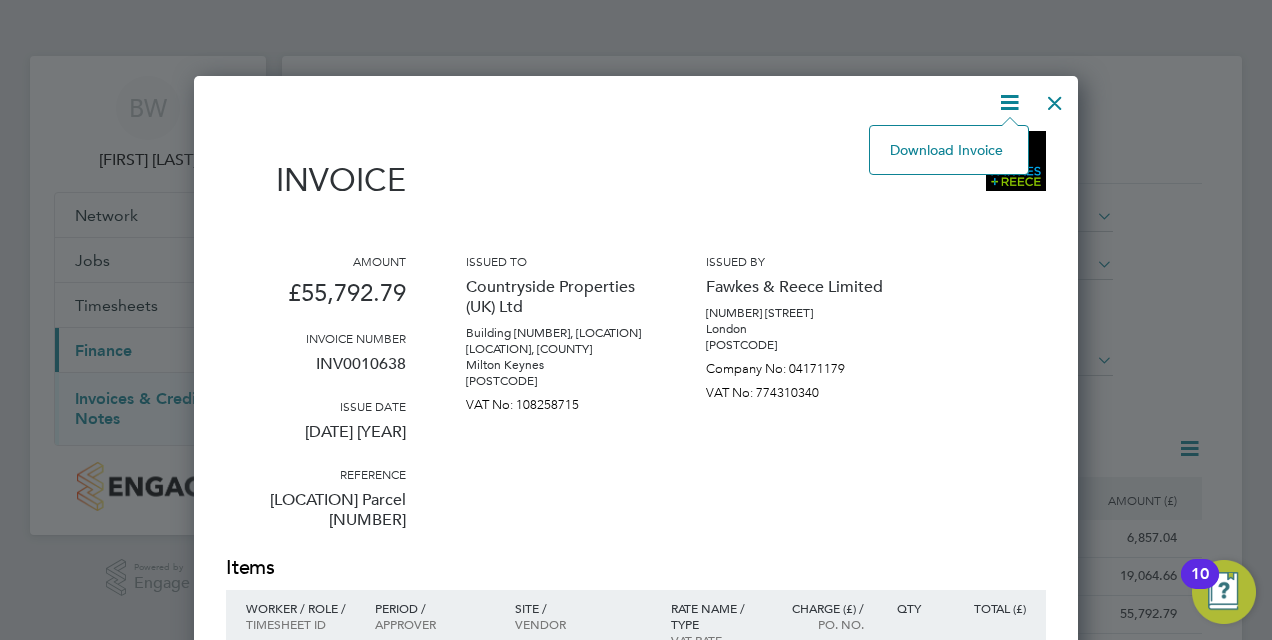click on "Download Invoice" 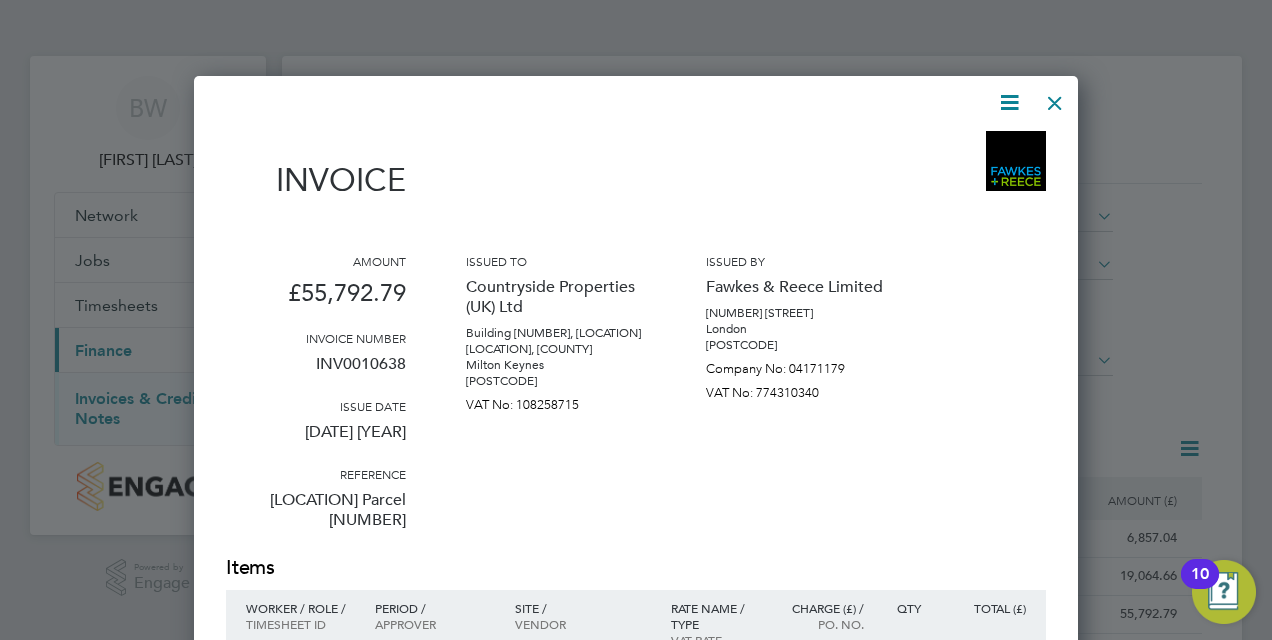 drag, startPoint x: 1199, startPoint y: 9, endPoint x: 1174, endPoint y: 32, distance: 33.970577 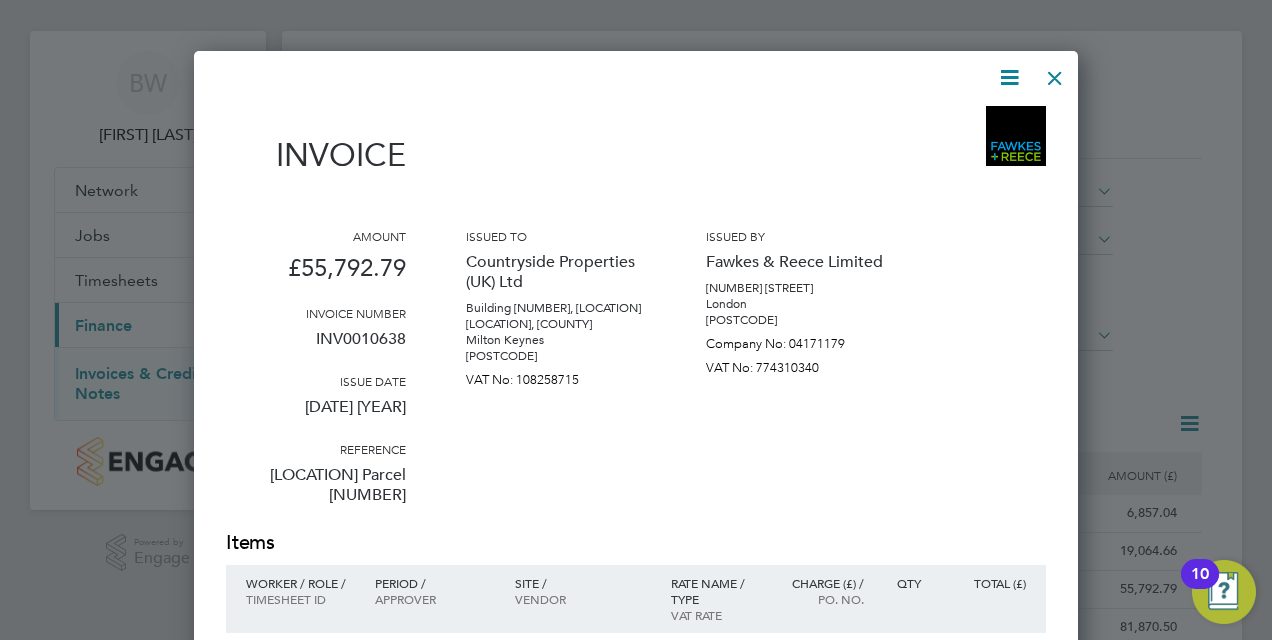 scroll, scrollTop: 0, scrollLeft: 0, axis: both 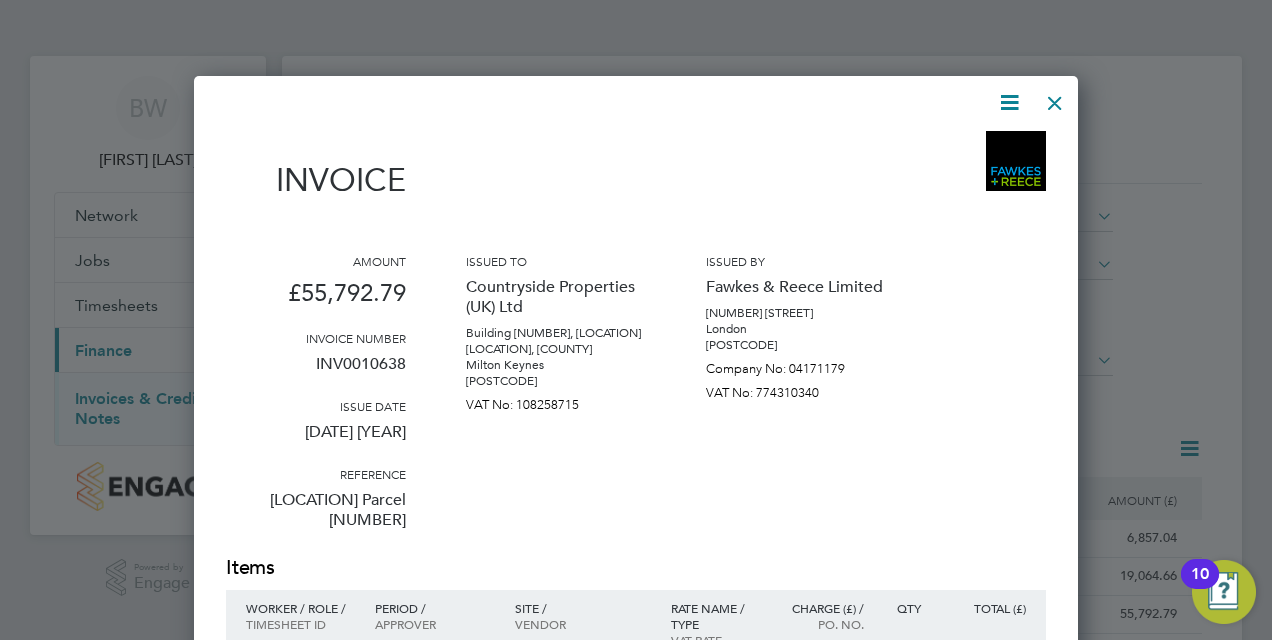 click at bounding box center [1055, 98] 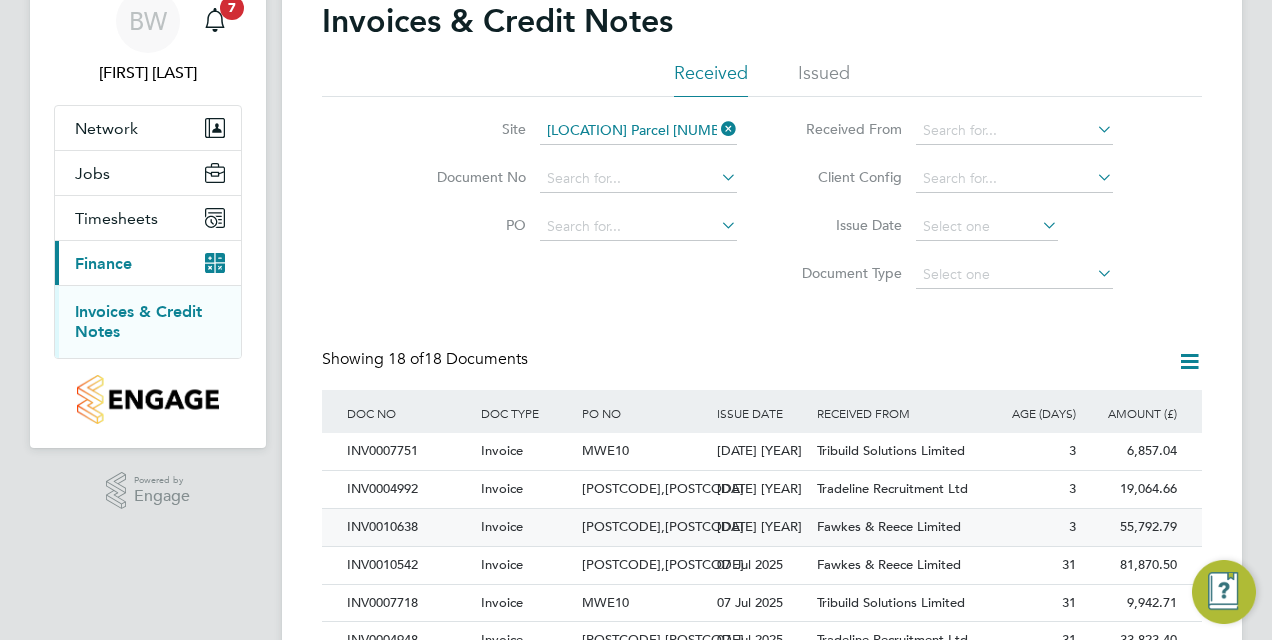scroll, scrollTop: 200, scrollLeft: 0, axis: vertical 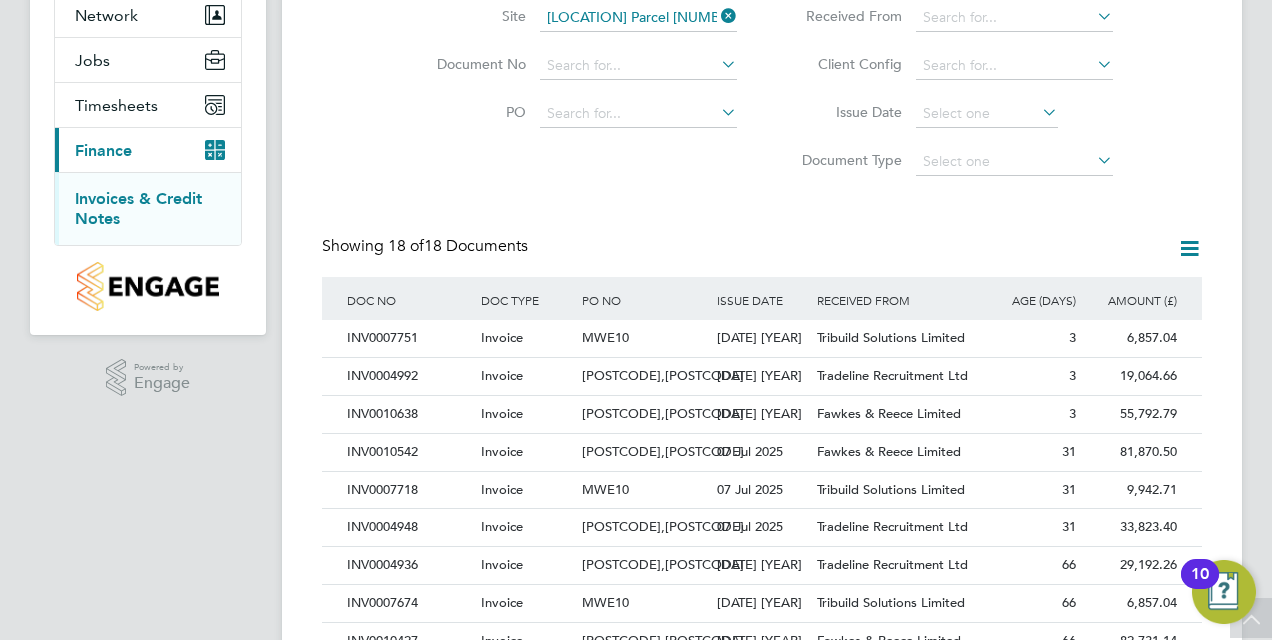 drag, startPoint x: 648, startPoint y: 328, endPoint x: 648, endPoint y: 313, distance: 15 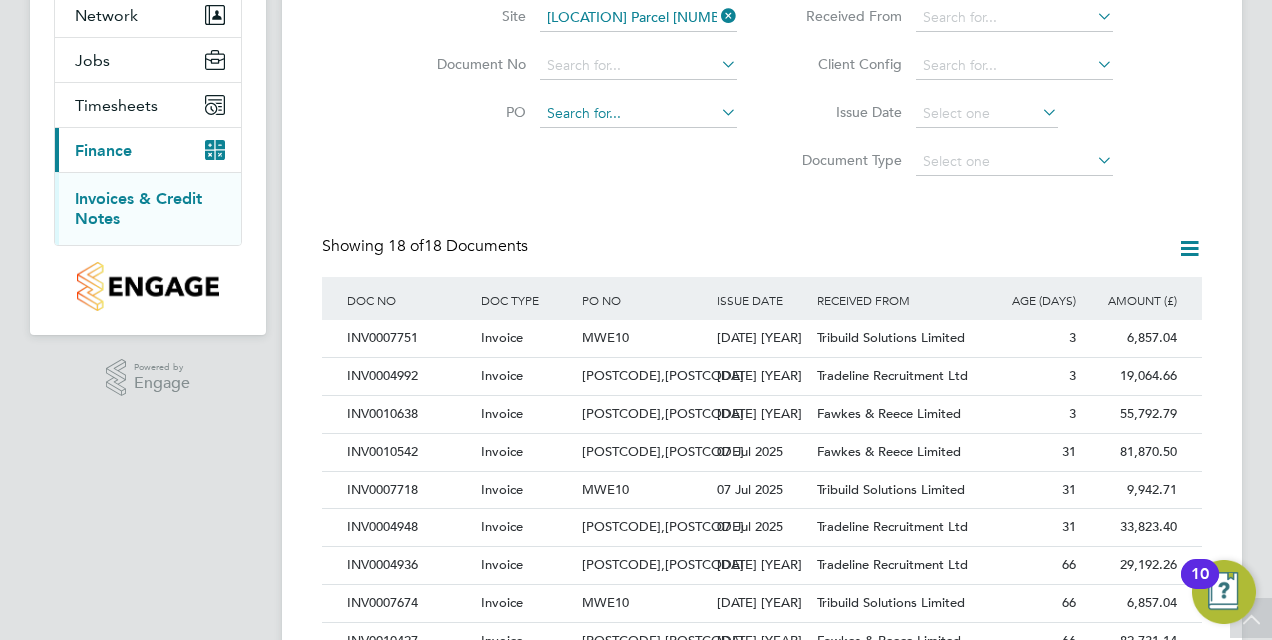 scroll, scrollTop: 0, scrollLeft: 0, axis: both 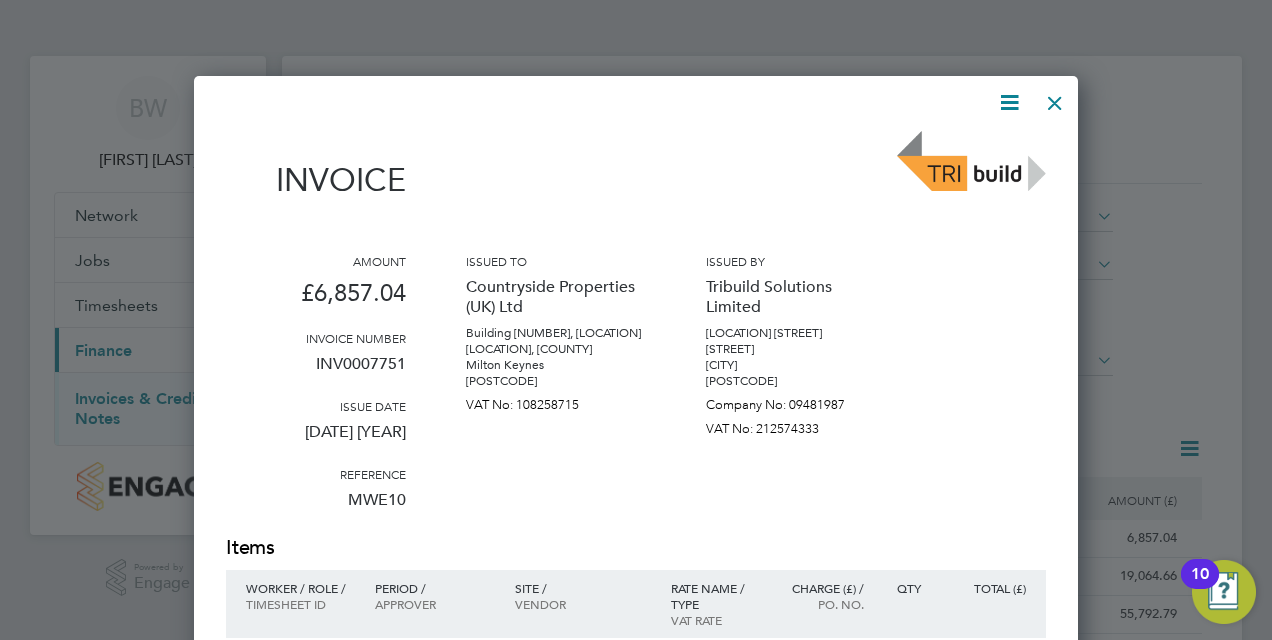 click at bounding box center (1055, 98) 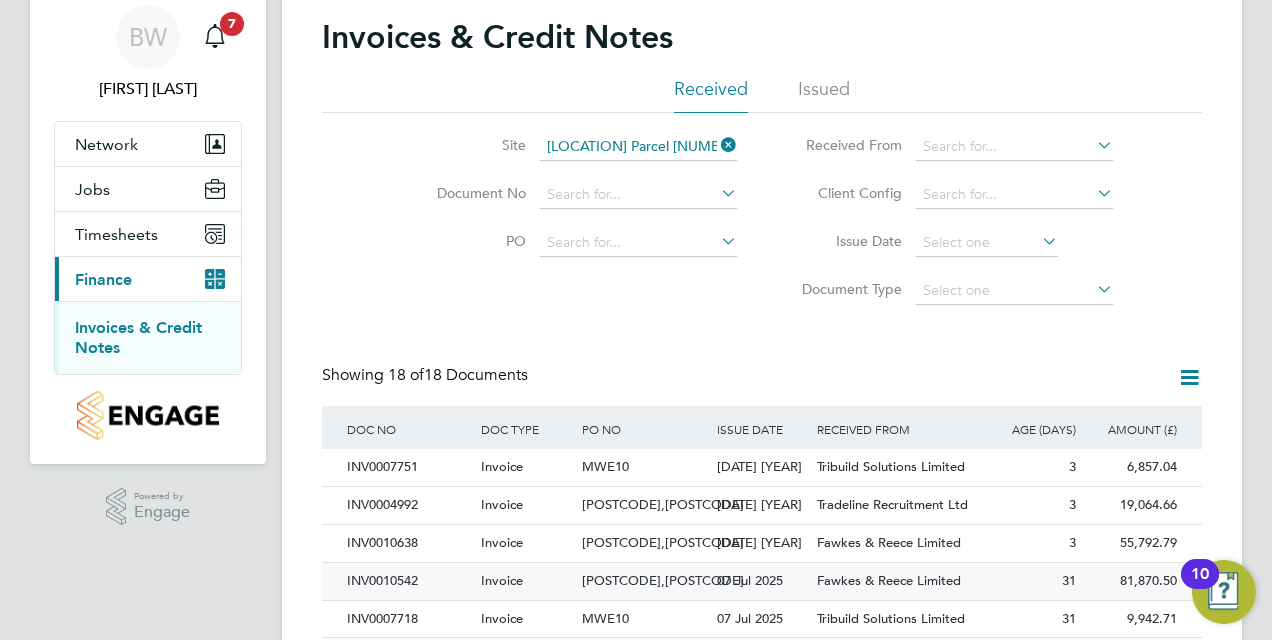 scroll, scrollTop: 200, scrollLeft: 0, axis: vertical 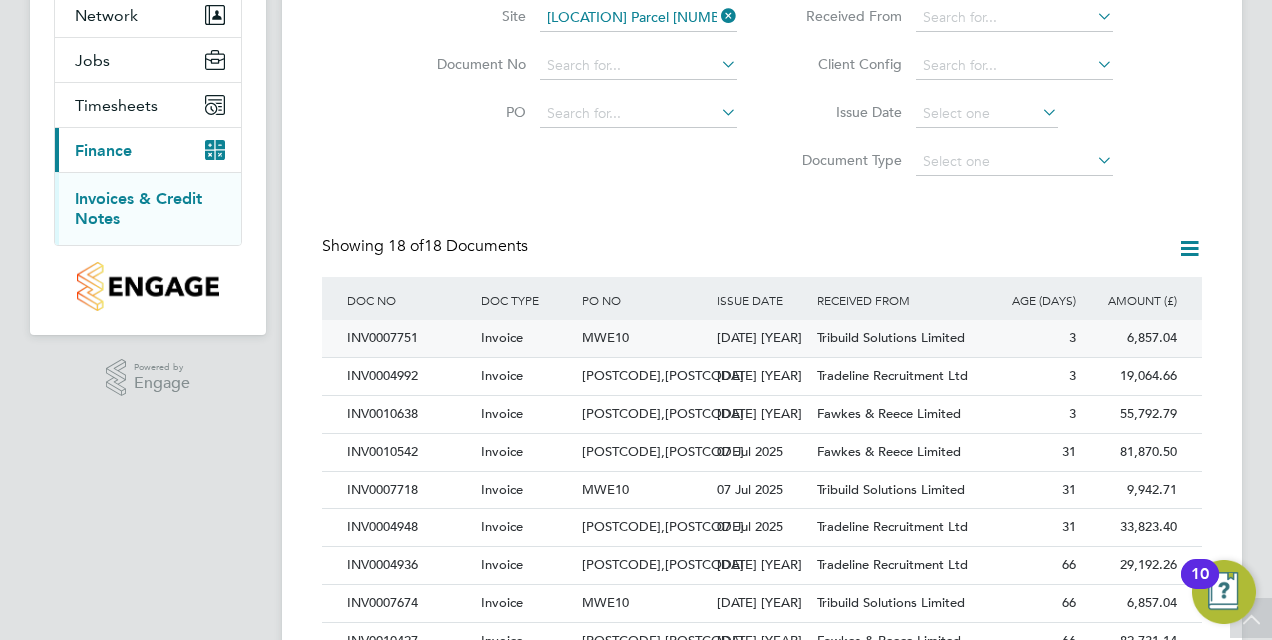 click on "MWE10" 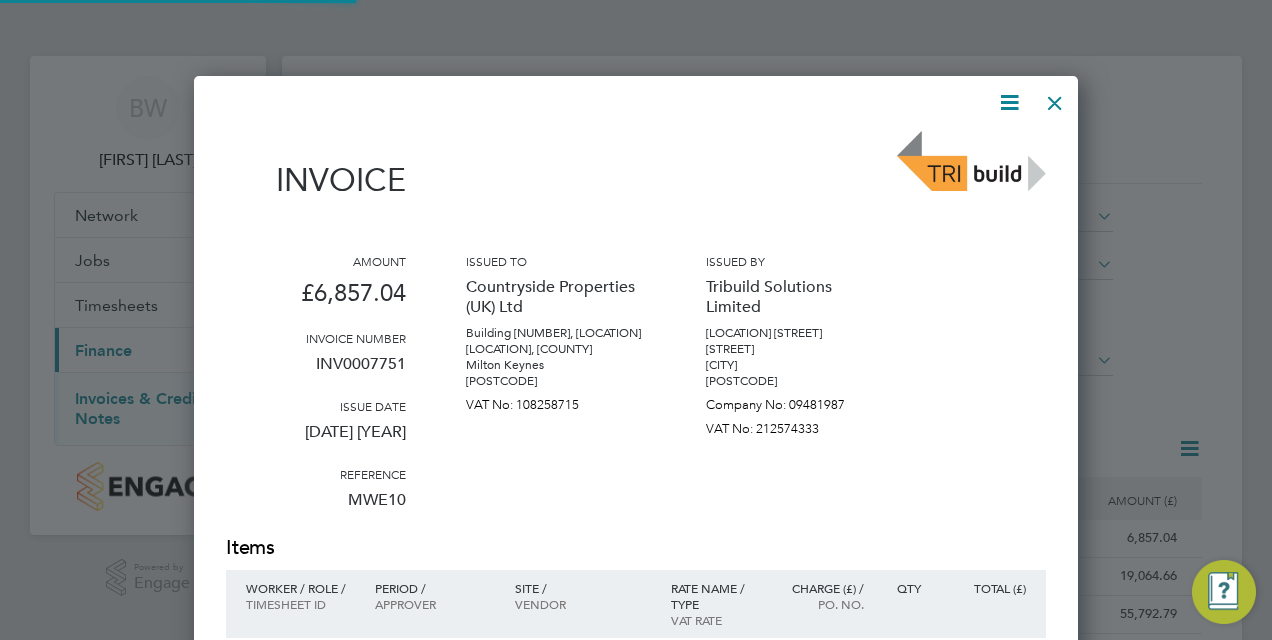 scroll, scrollTop: 10, scrollLeft: 10, axis: both 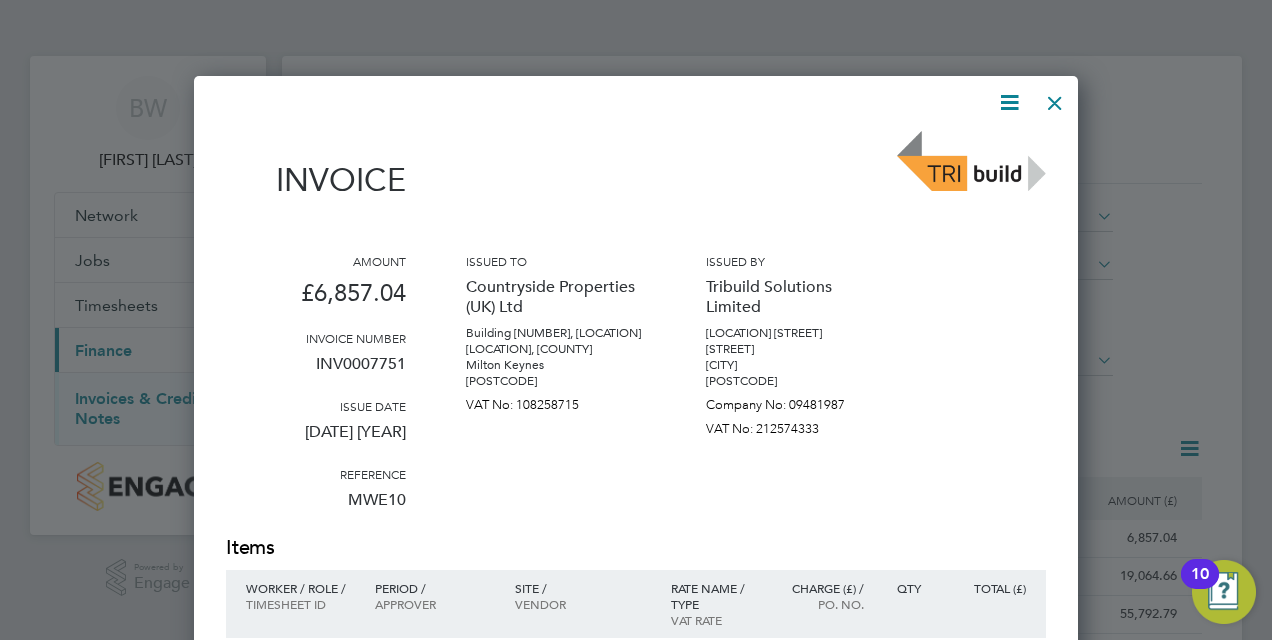click at bounding box center (1055, 98) 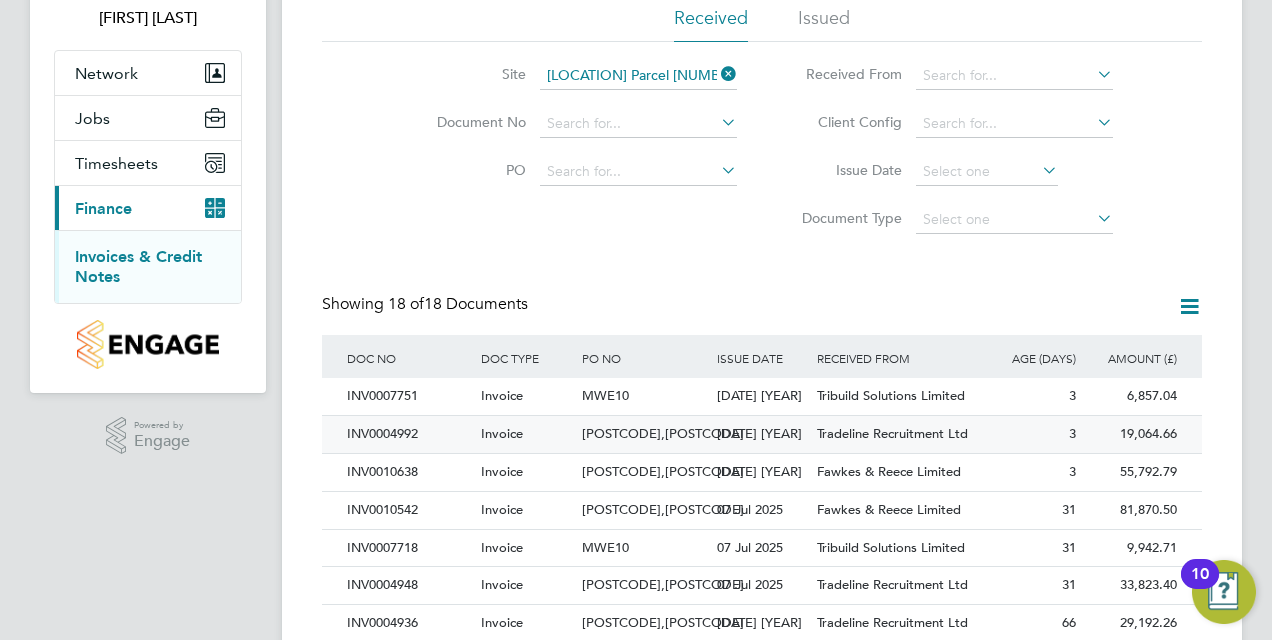 scroll, scrollTop: 173, scrollLeft: 0, axis: vertical 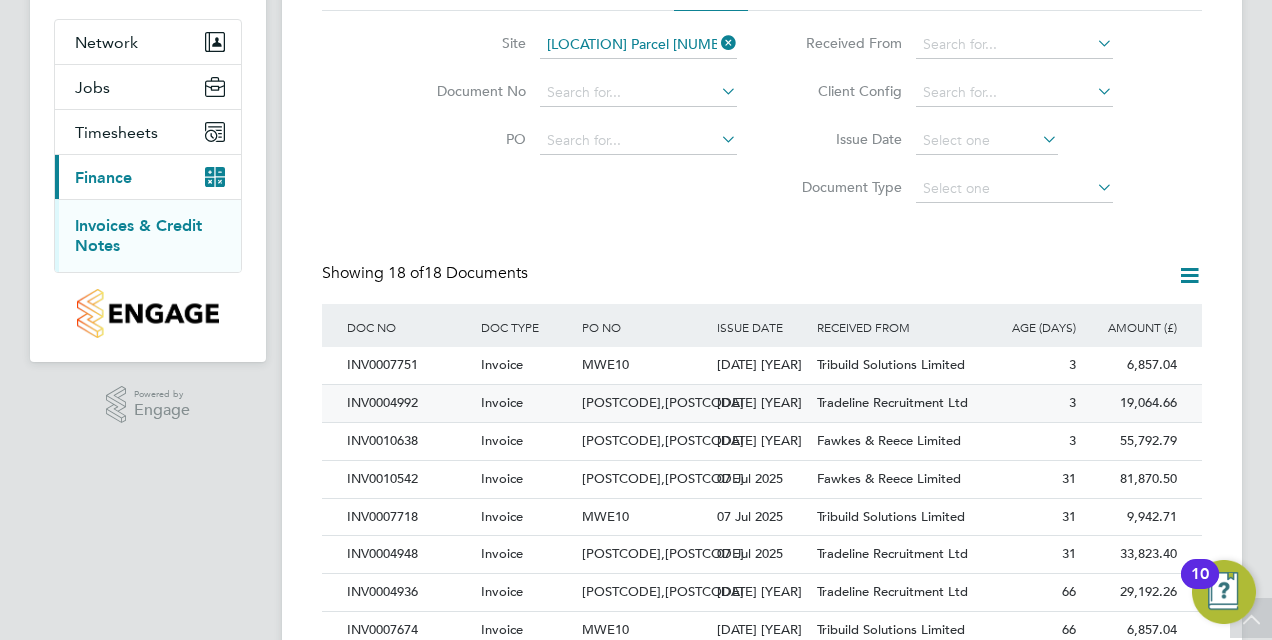 click on "Tradeline Recruitment Ltd" 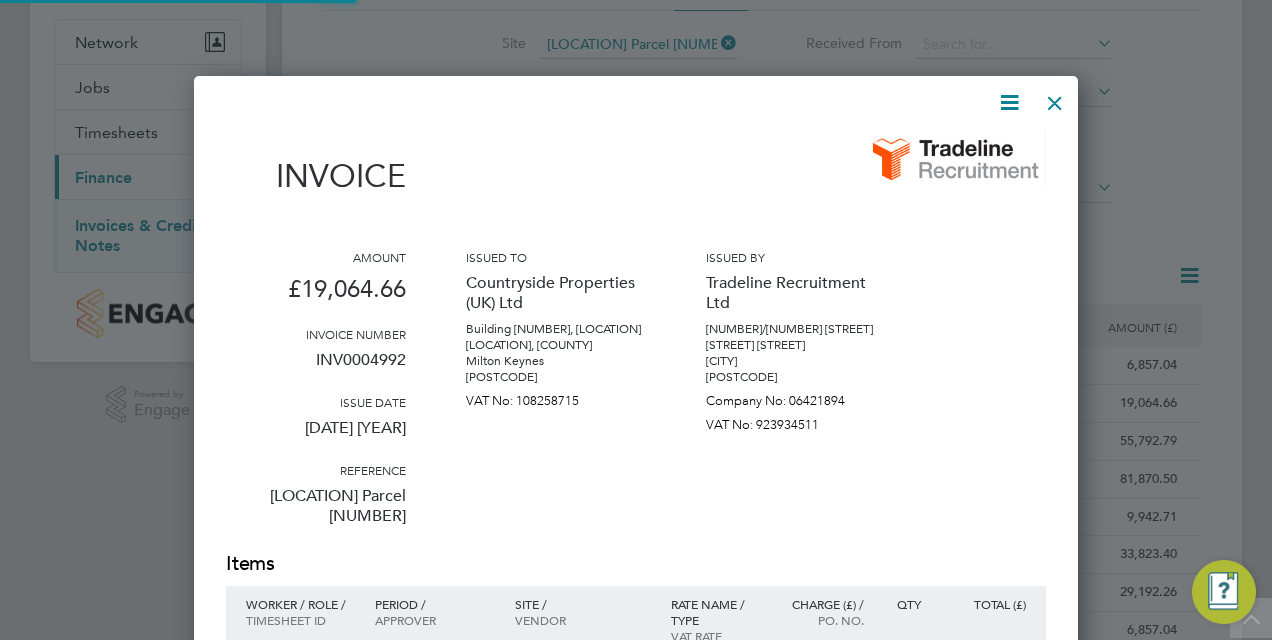 scroll, scrollTop: 10, scrollLeft: 10, axis: both 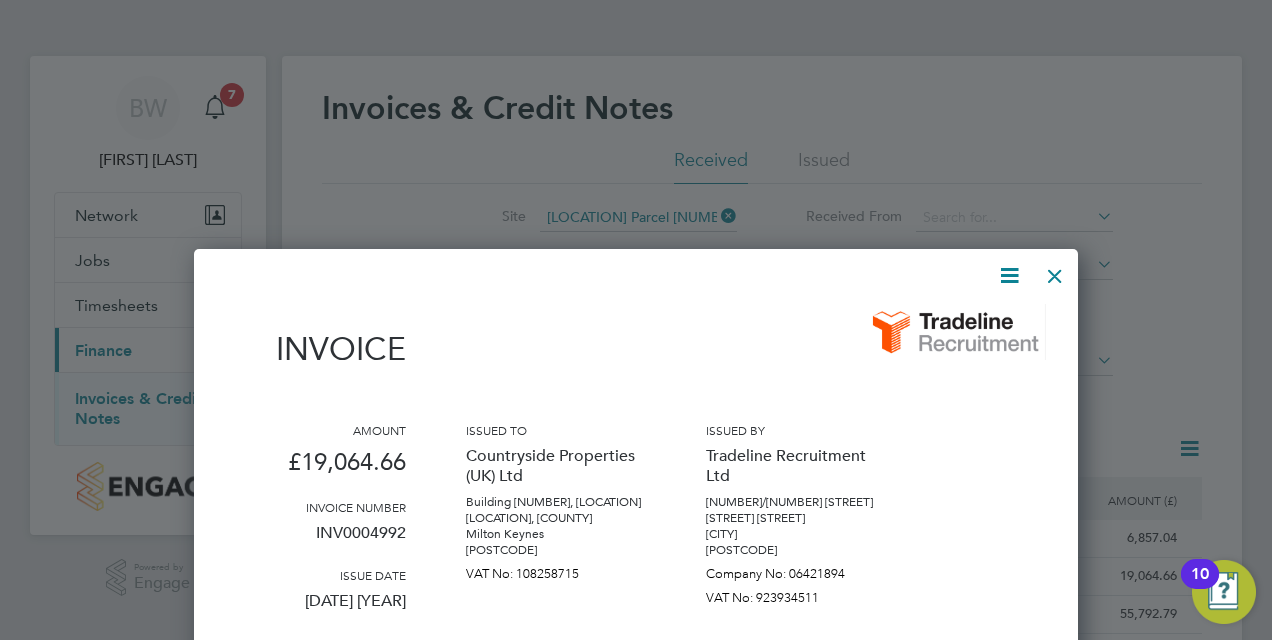 click at bounding box center [1055, 271] 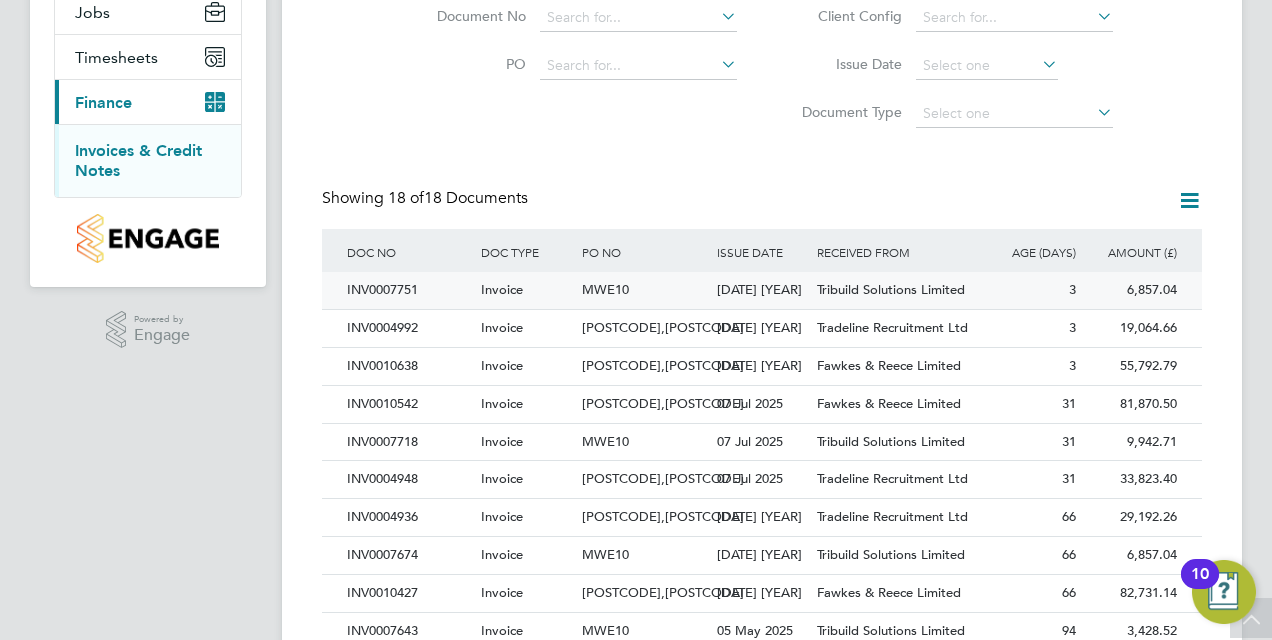 click on "Tribuild Solutions Limited" 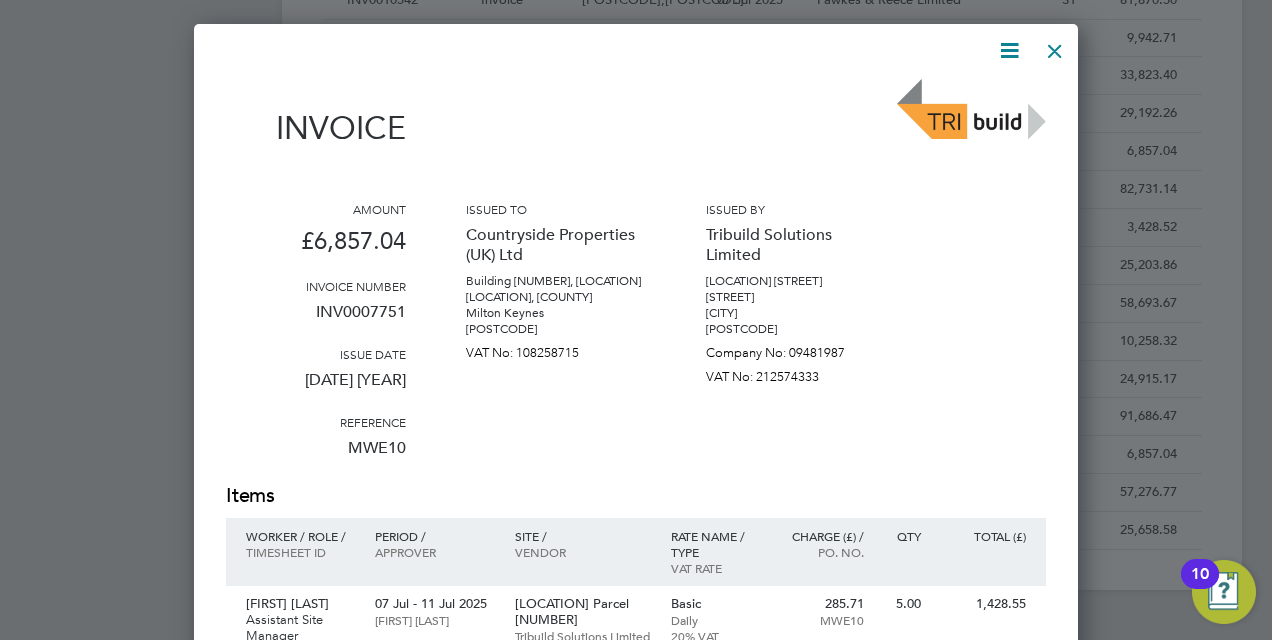 click at bounding box center [1055, 46] 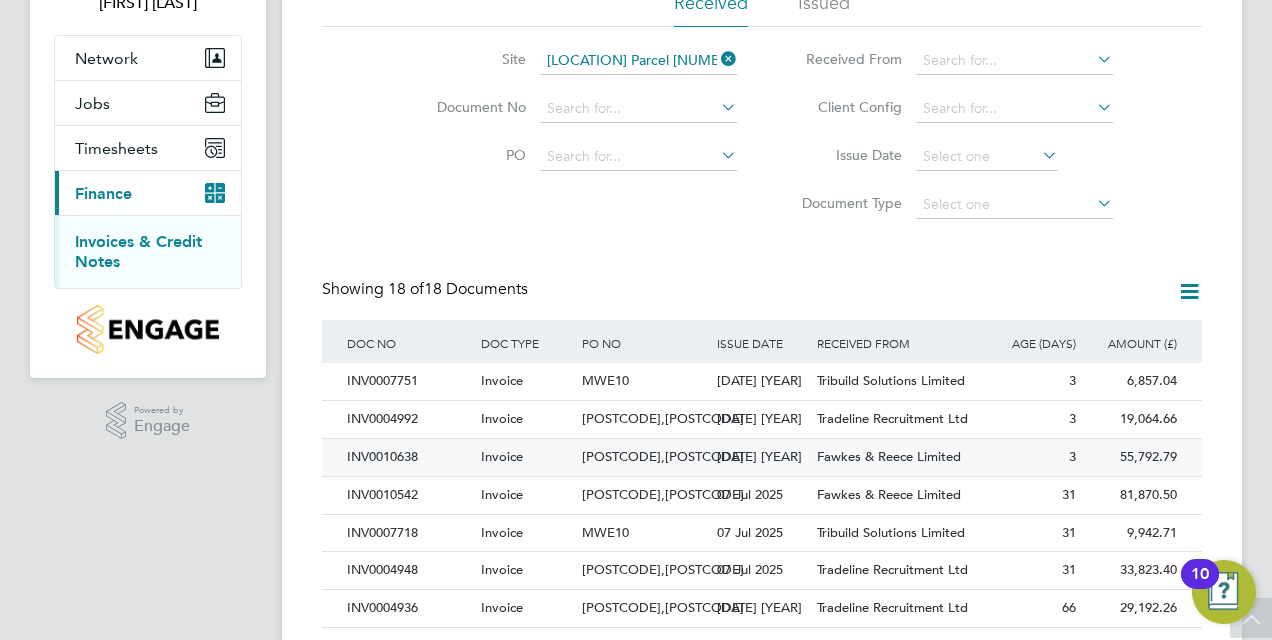 click on "Fawkes & Reece Limited" 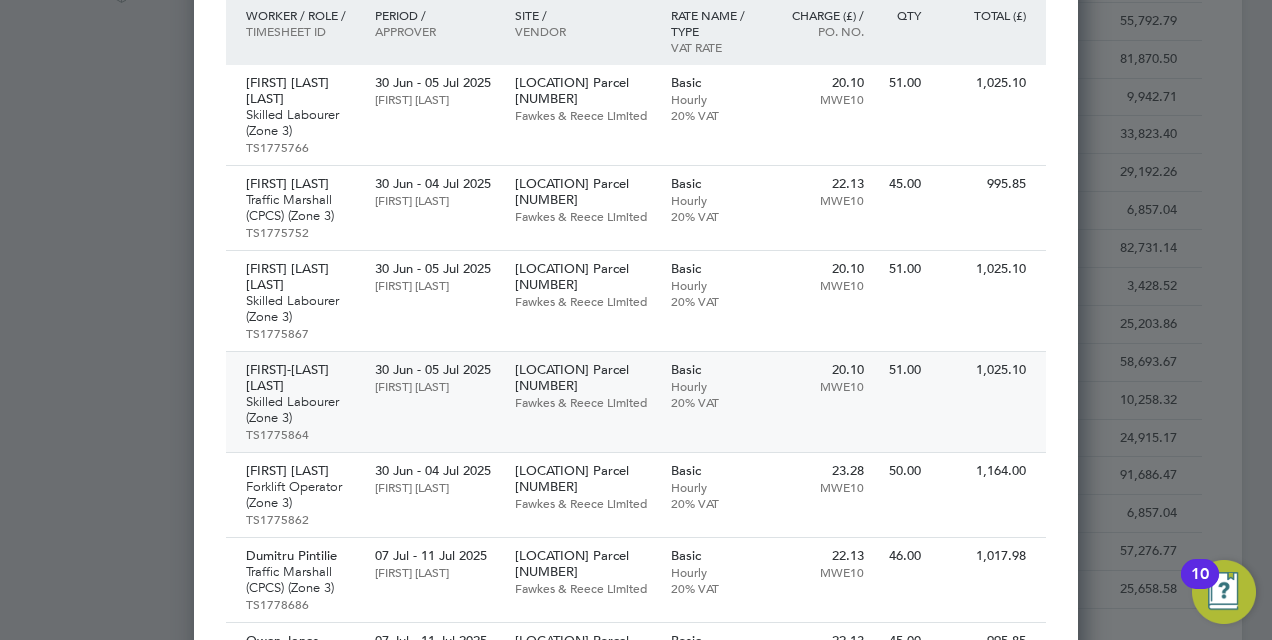 scroll, scrollTop: 0, scrollLeft: 0, axis: both 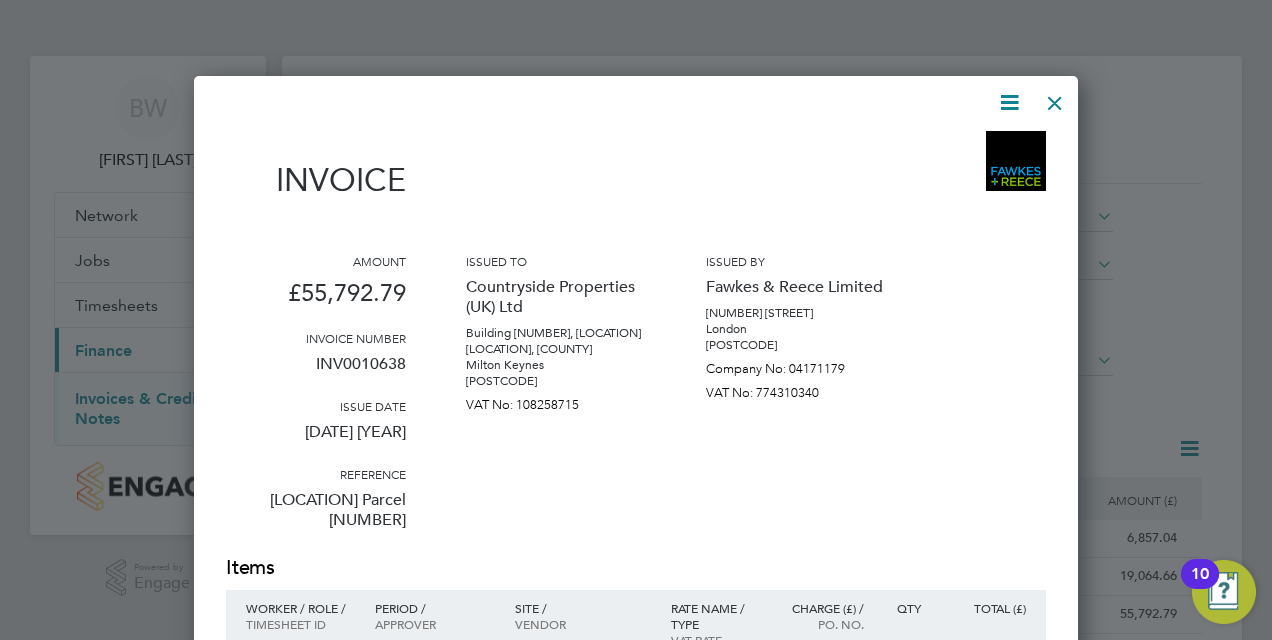 click at bounding box center [1055, 98] 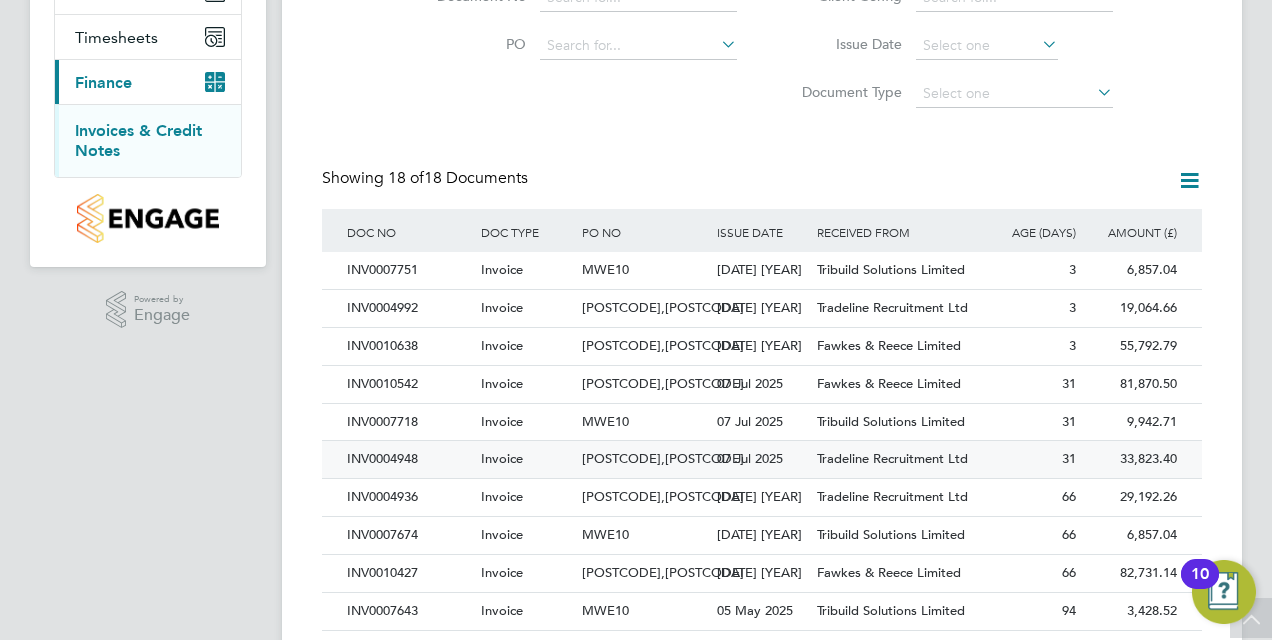scroll, scrollTop: 300, scrollLeft: 0, axis: vertical 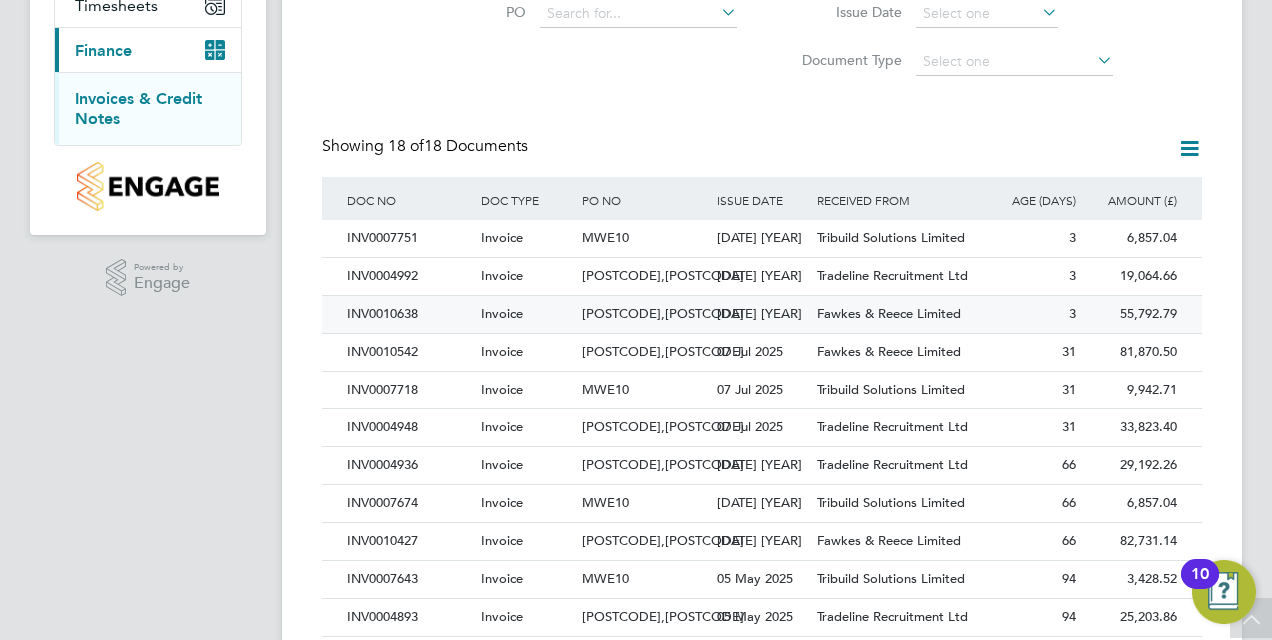 click on "3" 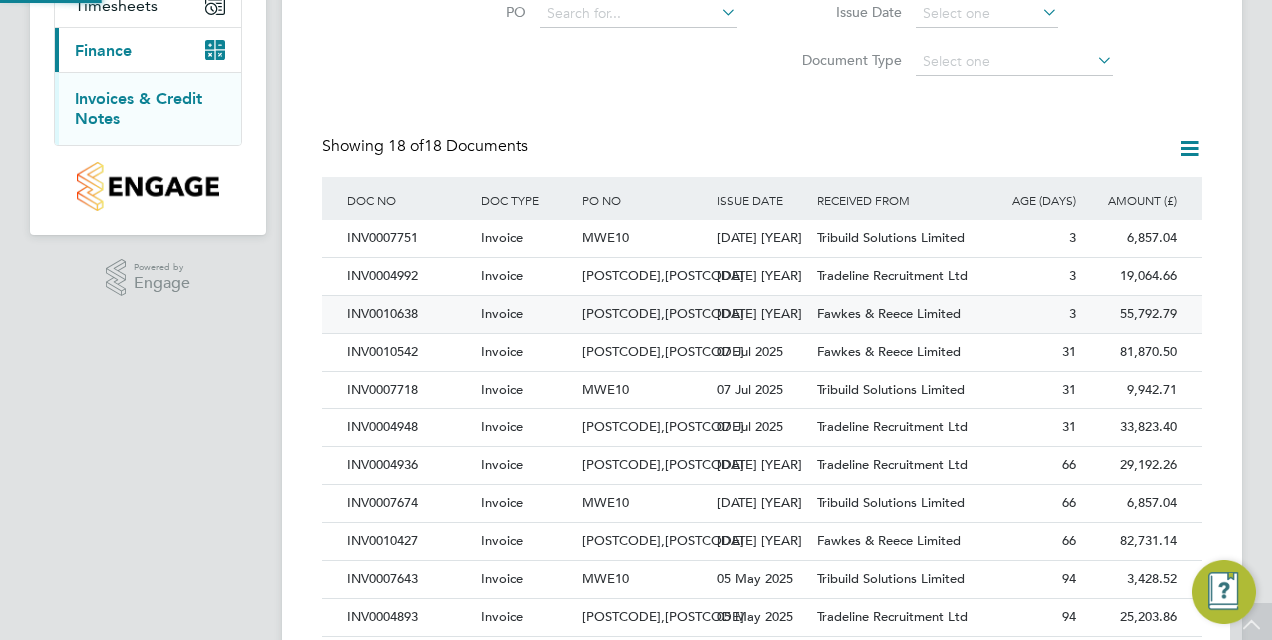 scroll, scrollTop: 0, scrollLeft: 0, axis: both 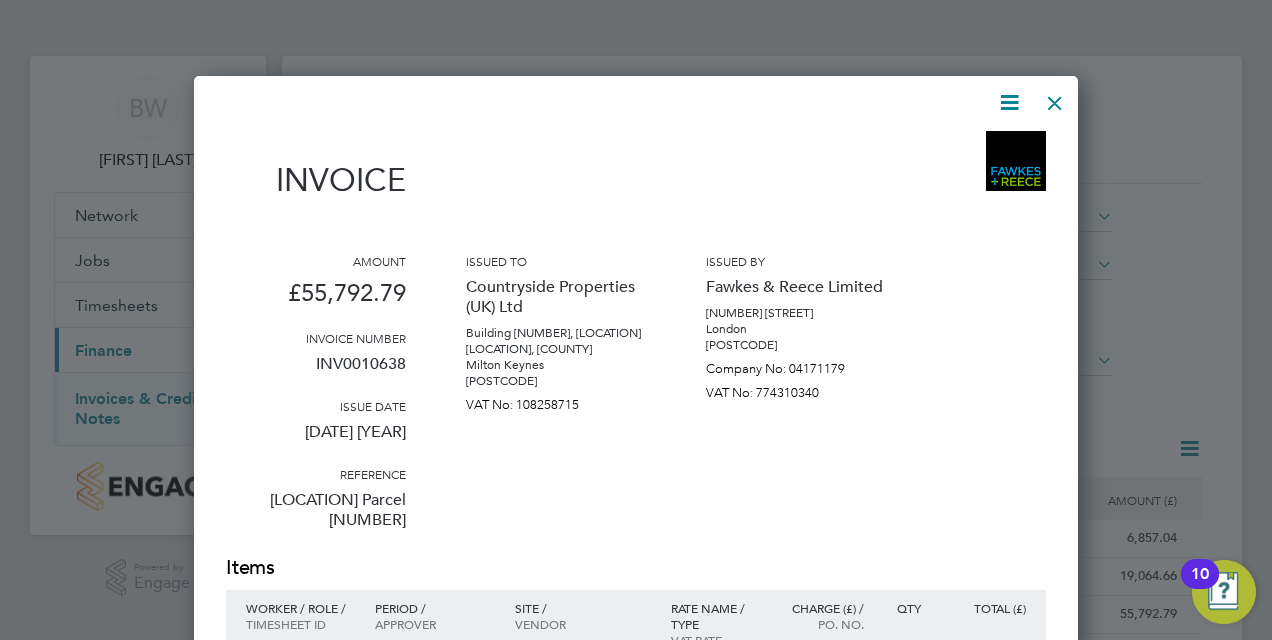 click at bounding box center (1055, 98) 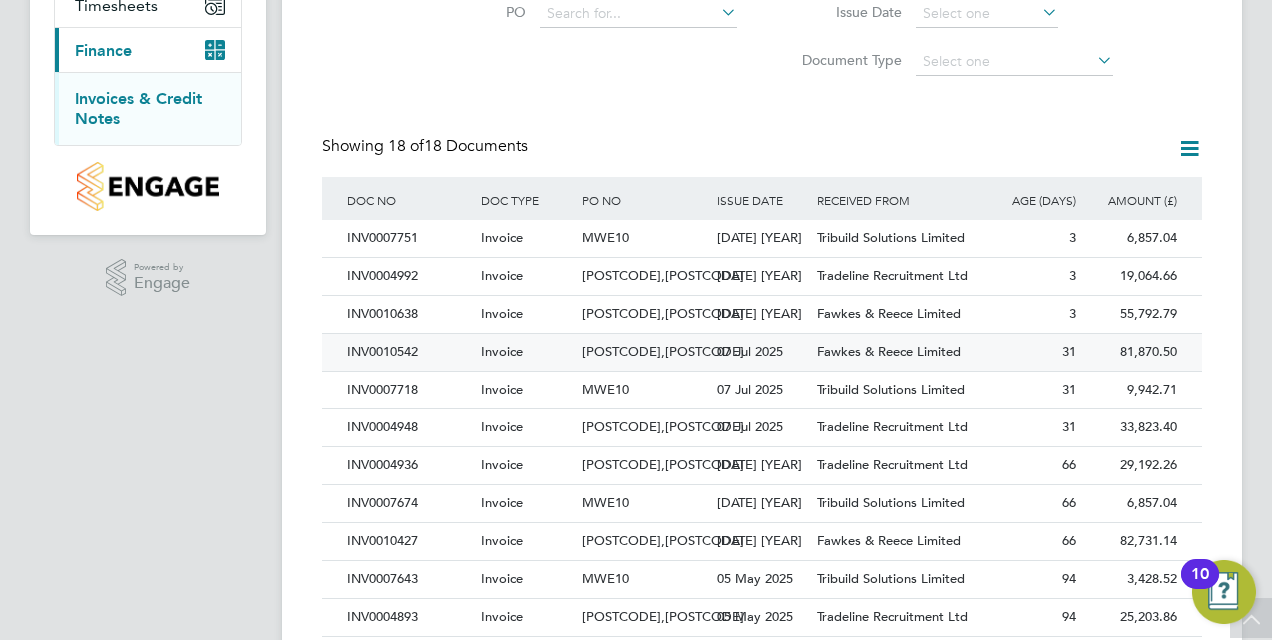 scroll, scrollTop: 400, scrollLeft: 0, axis: vertical 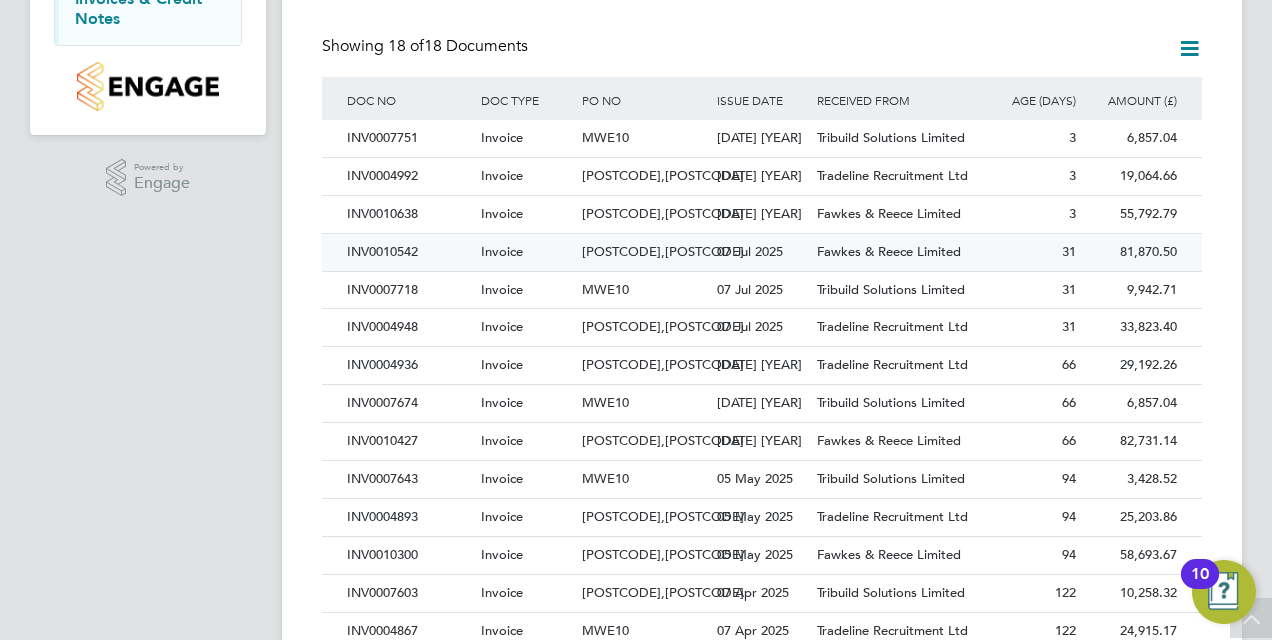 click on "31" 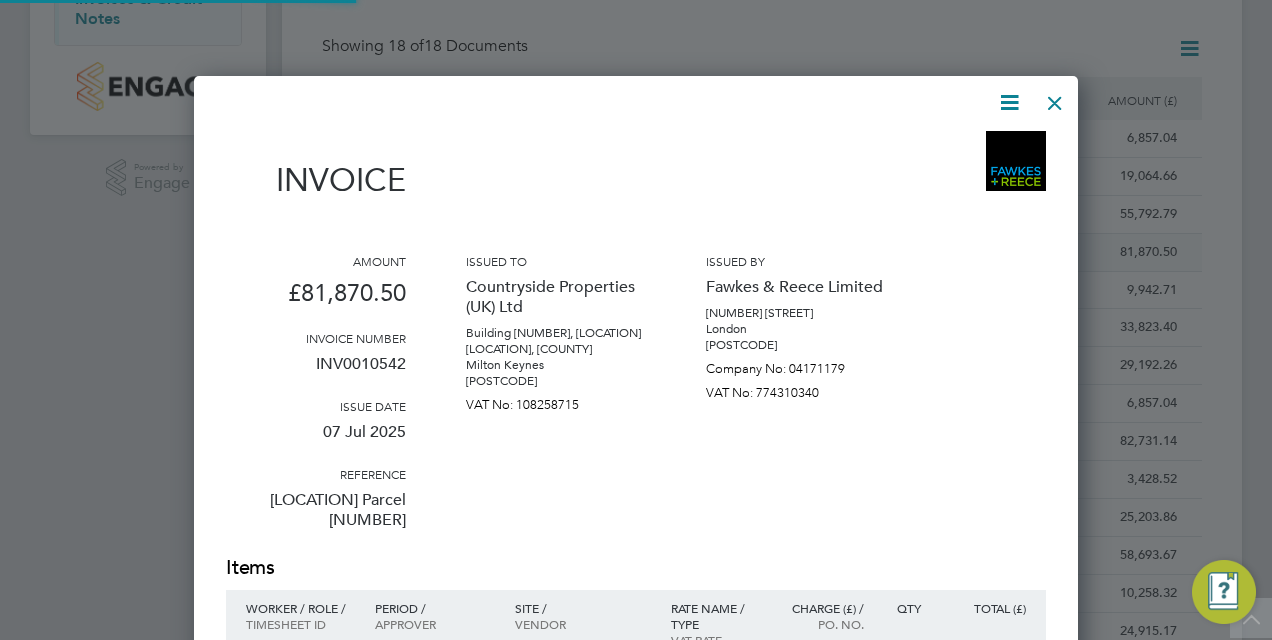 scroll, scrollTop: 10, scrollLeft: 10, axis: both 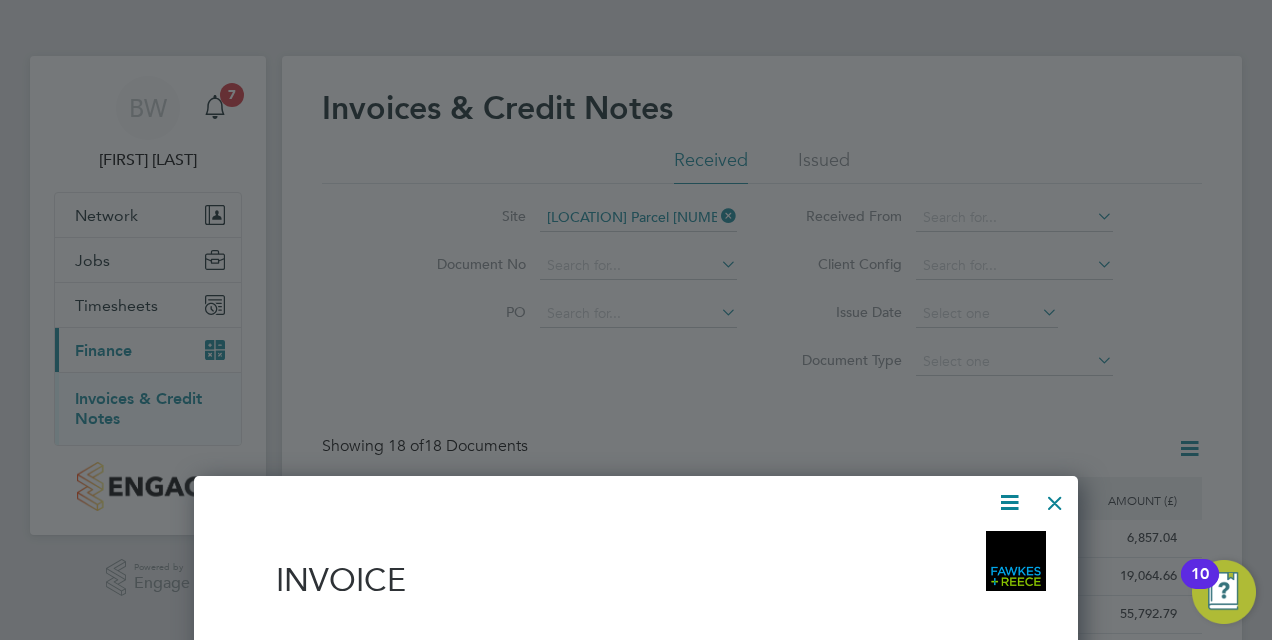 click at bounding box center [1055, 498] 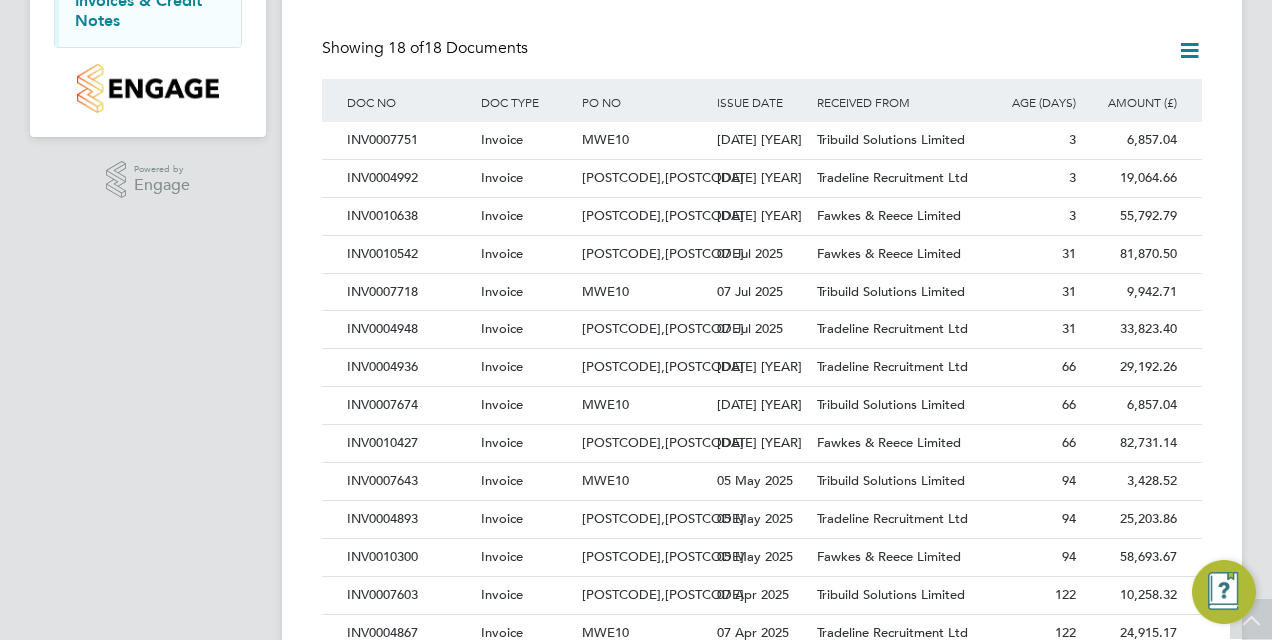 scroll, scrollTop: 400, scrollLeft: 0, axis: vertical 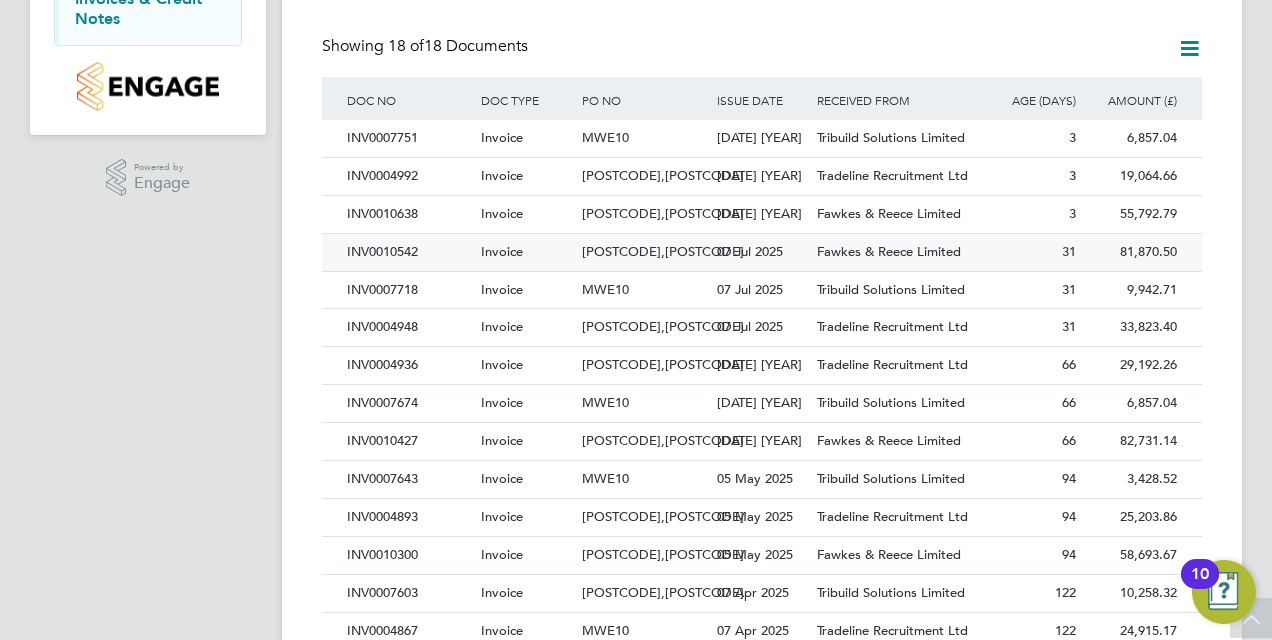 click on "Fawkes & Reece Limited" 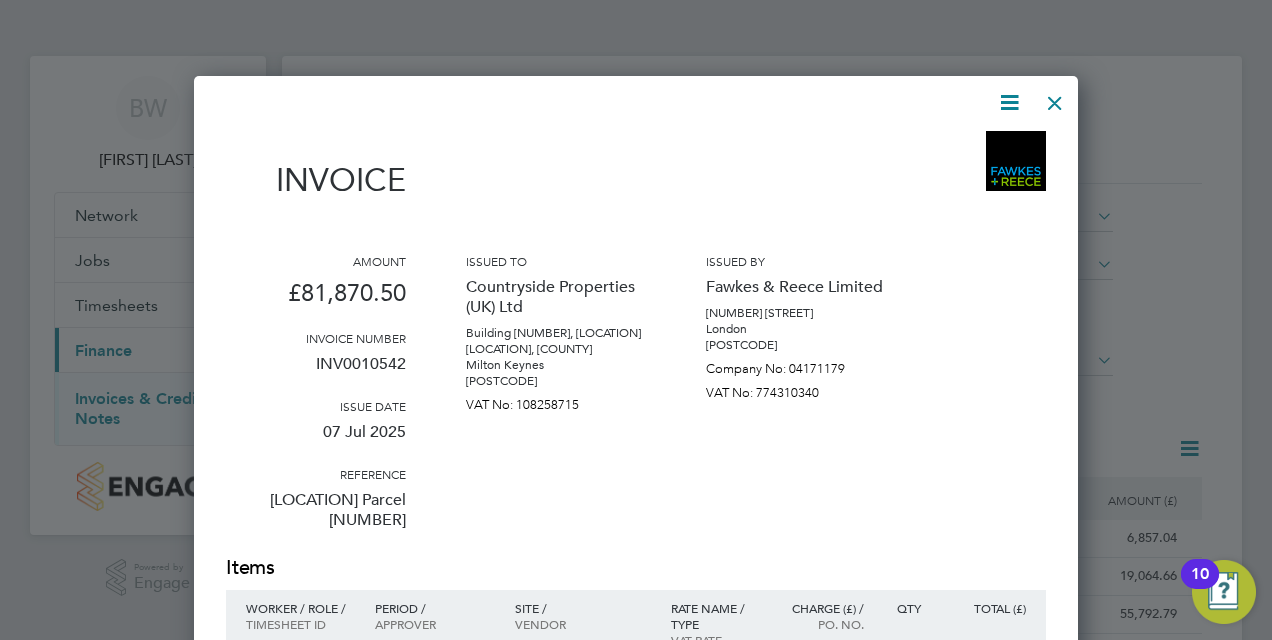 click at bounding box center [1009, 102] 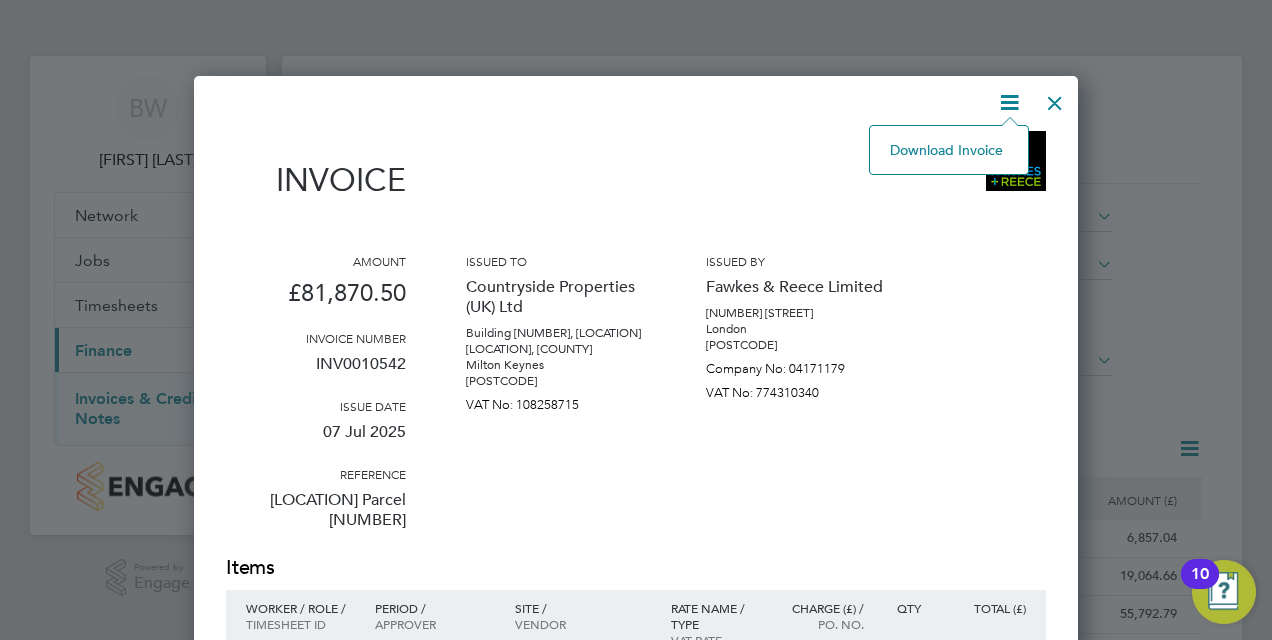 click on "Download Invoice" 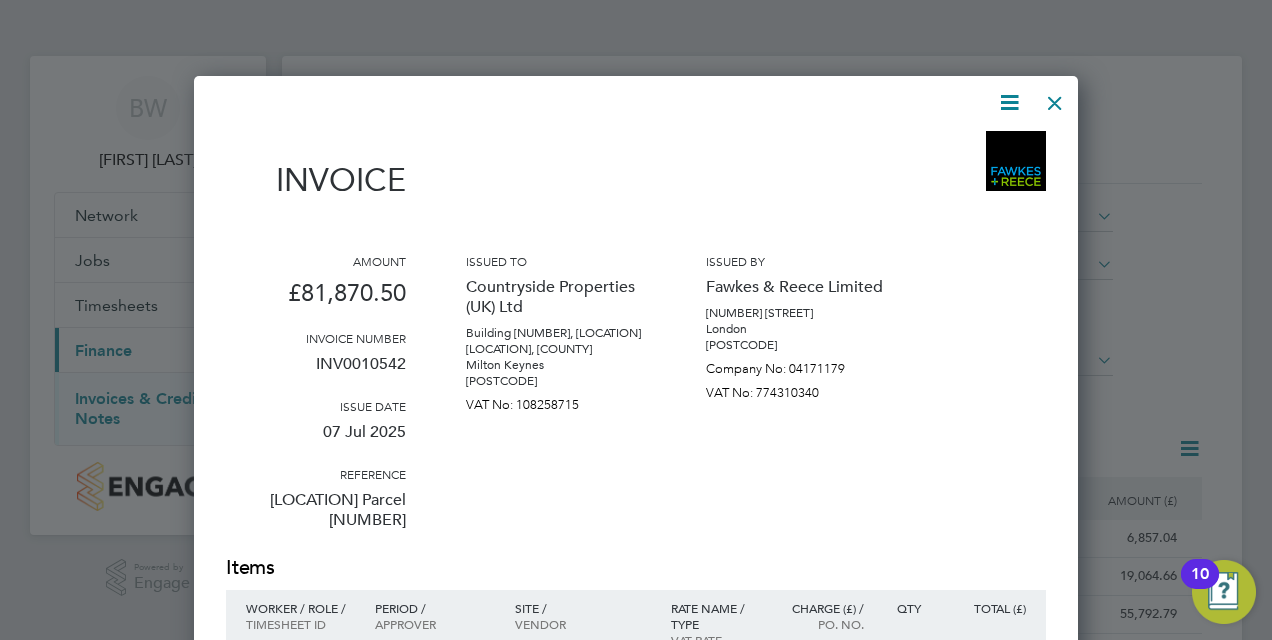 drag, startPoint x: 1057, startPoint y: 107, endPoint x: 855, endPoint y: 4, distance: 226.74435 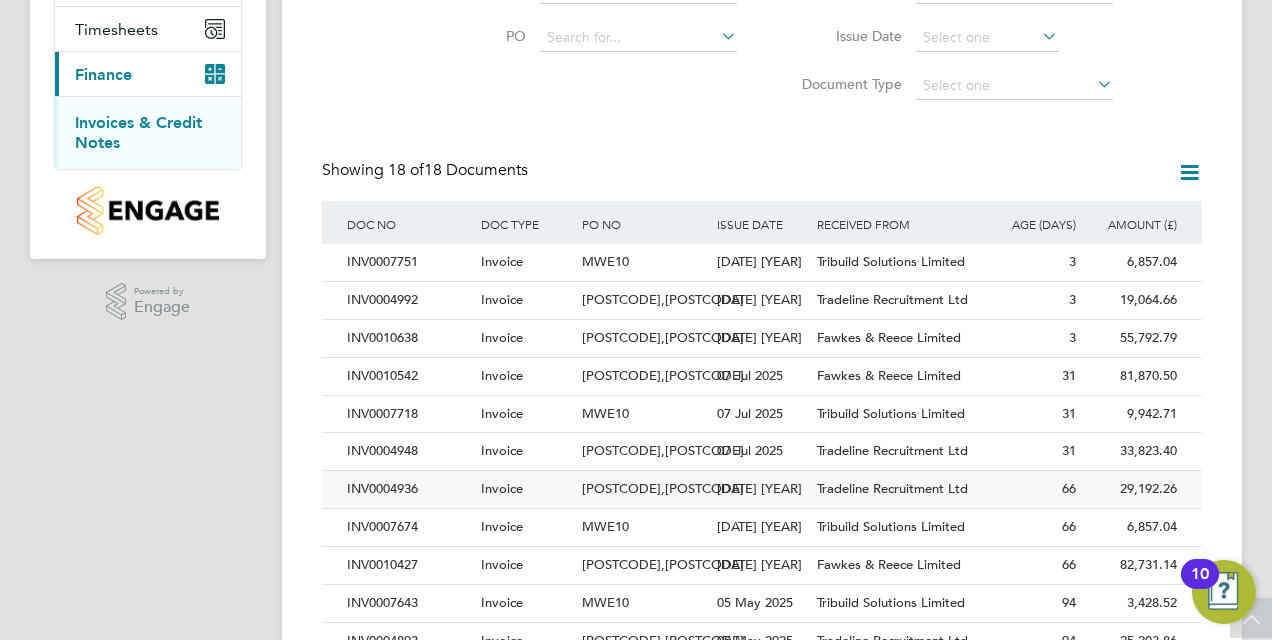 scroll, scrollTop: 400, scrollLeft: 0, axis: vertical 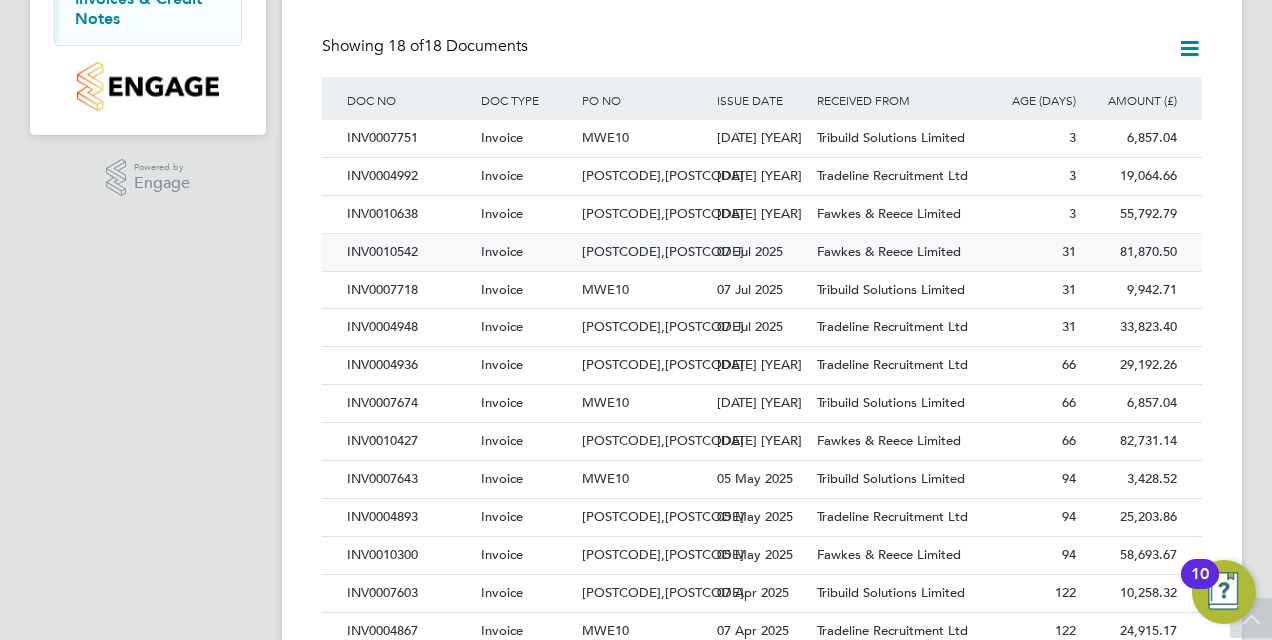 click on "Fawkes & Reece Limited" 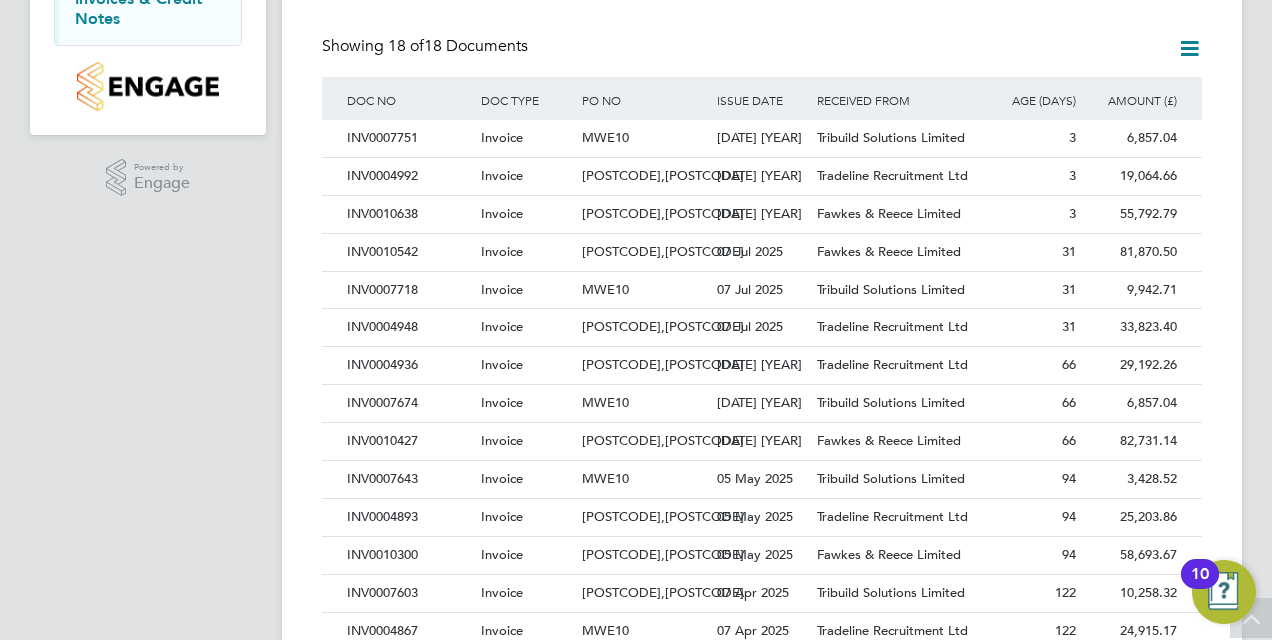 scroll, scrollTop: 0, scrollLeft: 0, axis: both 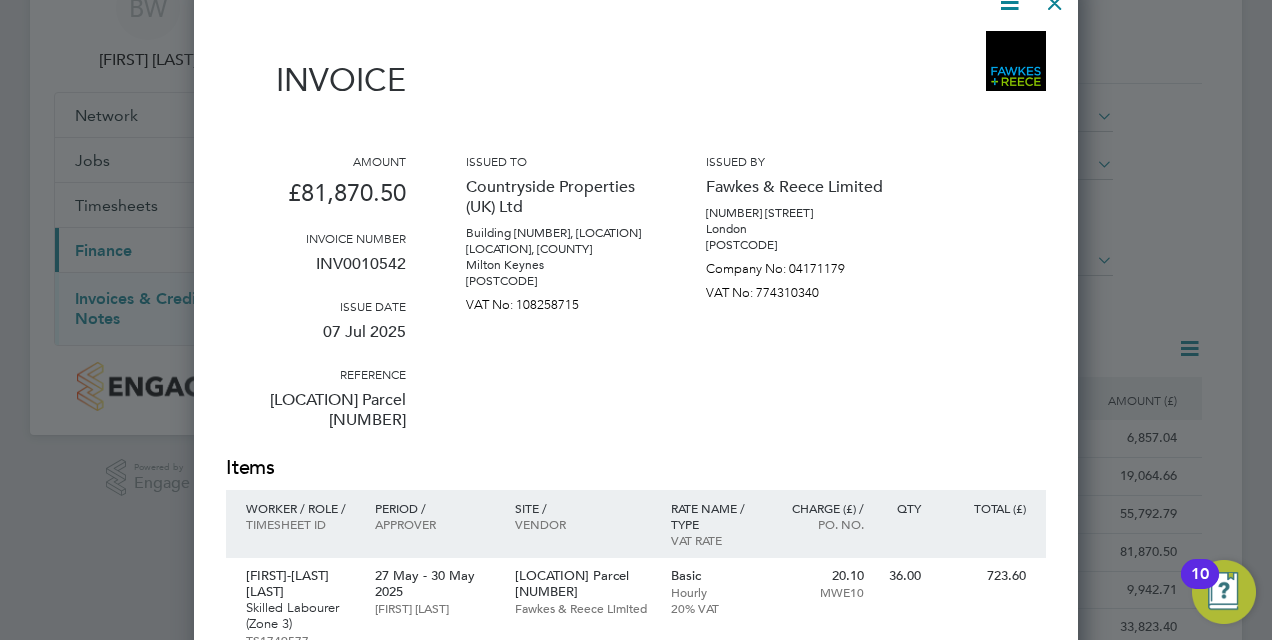 click at bounding box center [1009, 2] 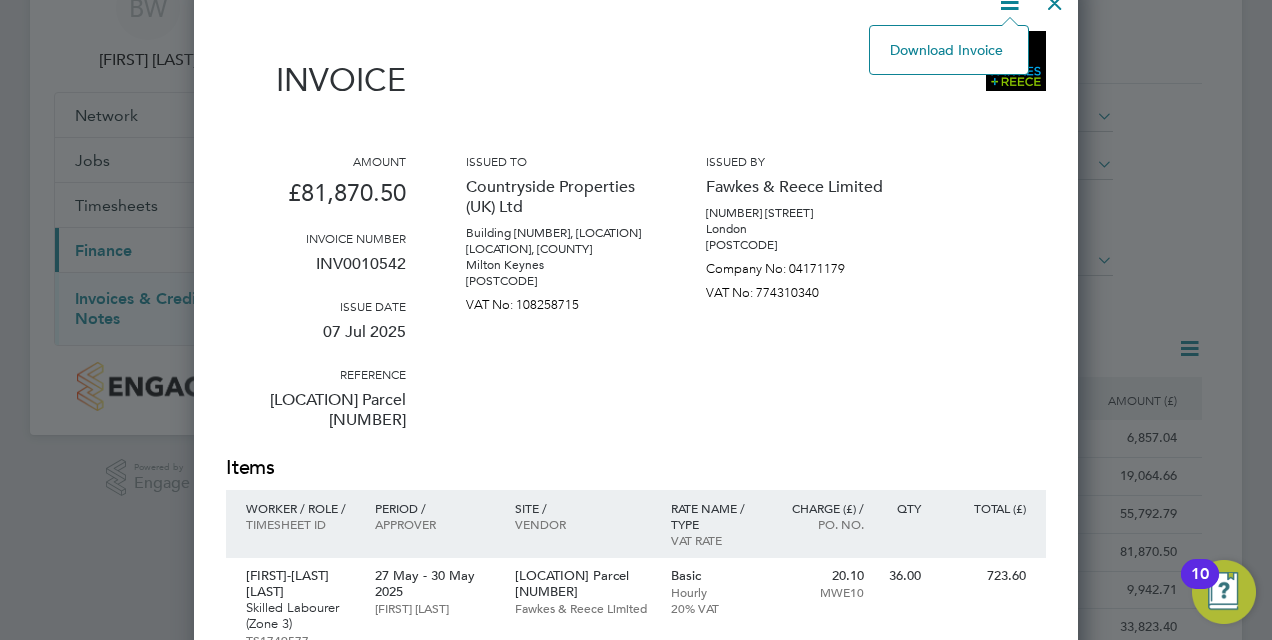 click on "Download Invoice" 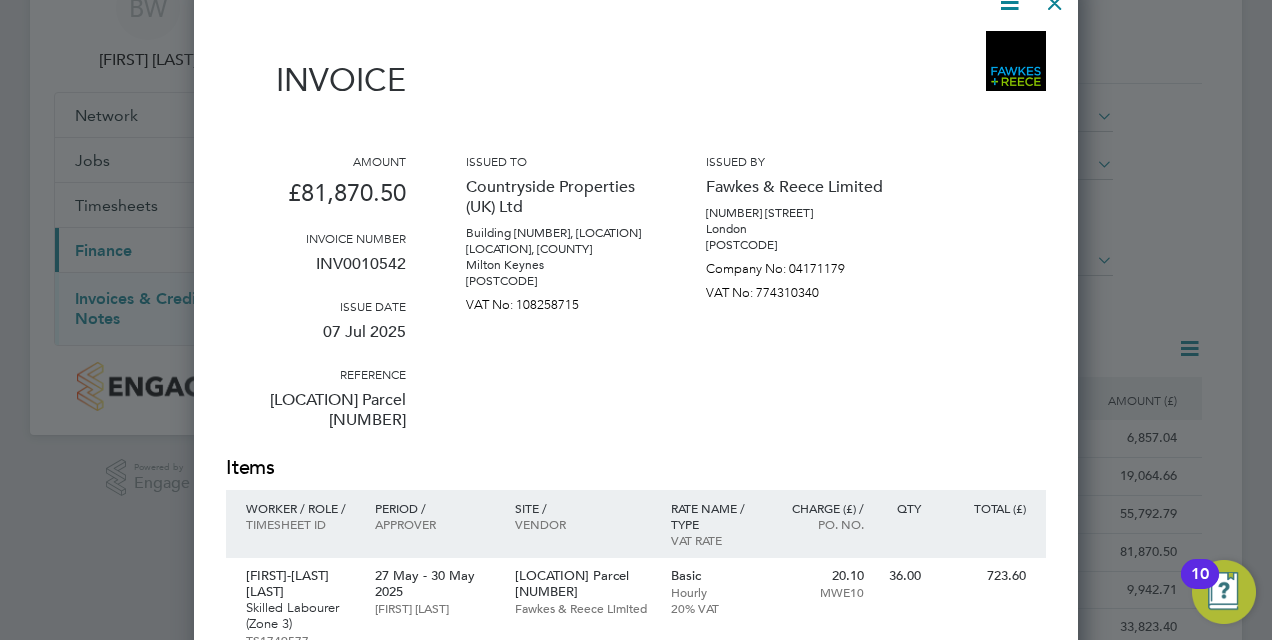 click 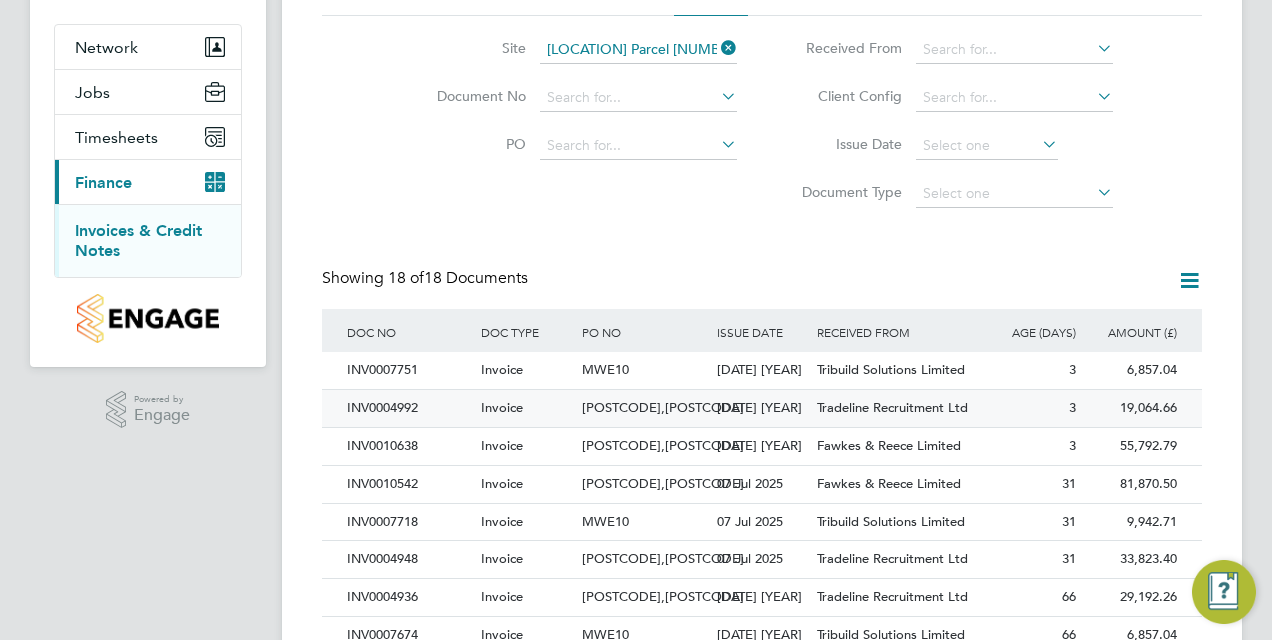 scroll, scrollTop: 171, scrollLeft: 0, axis: vertical 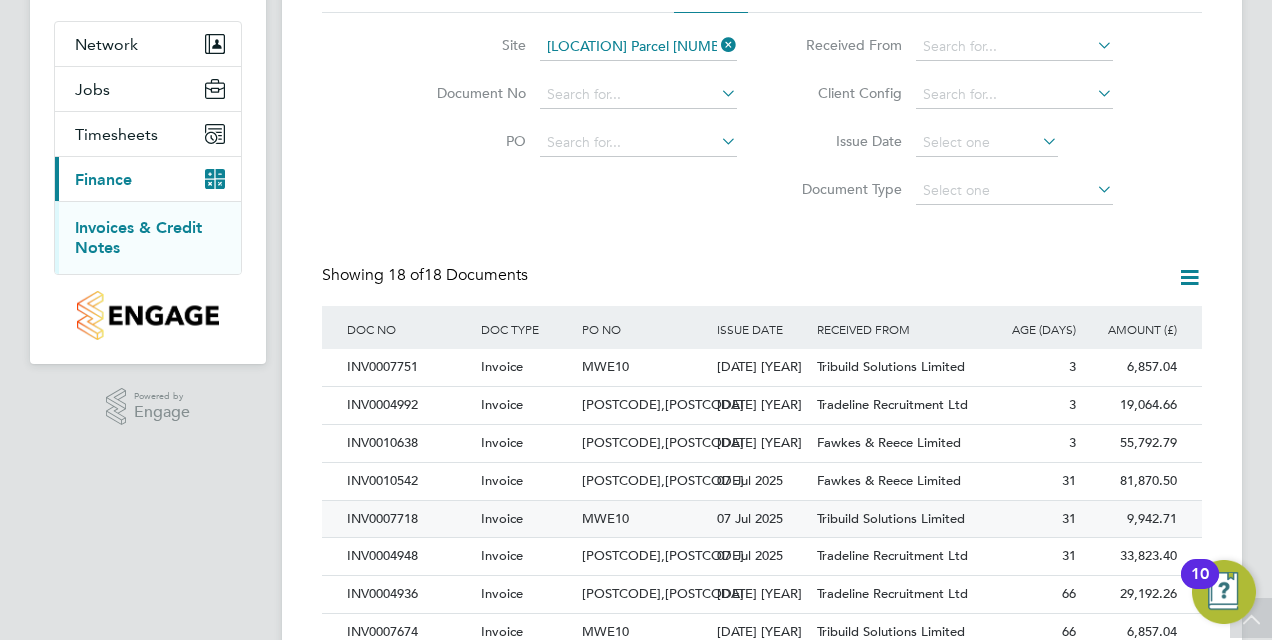 click on "Tribuild Solutions Limited" 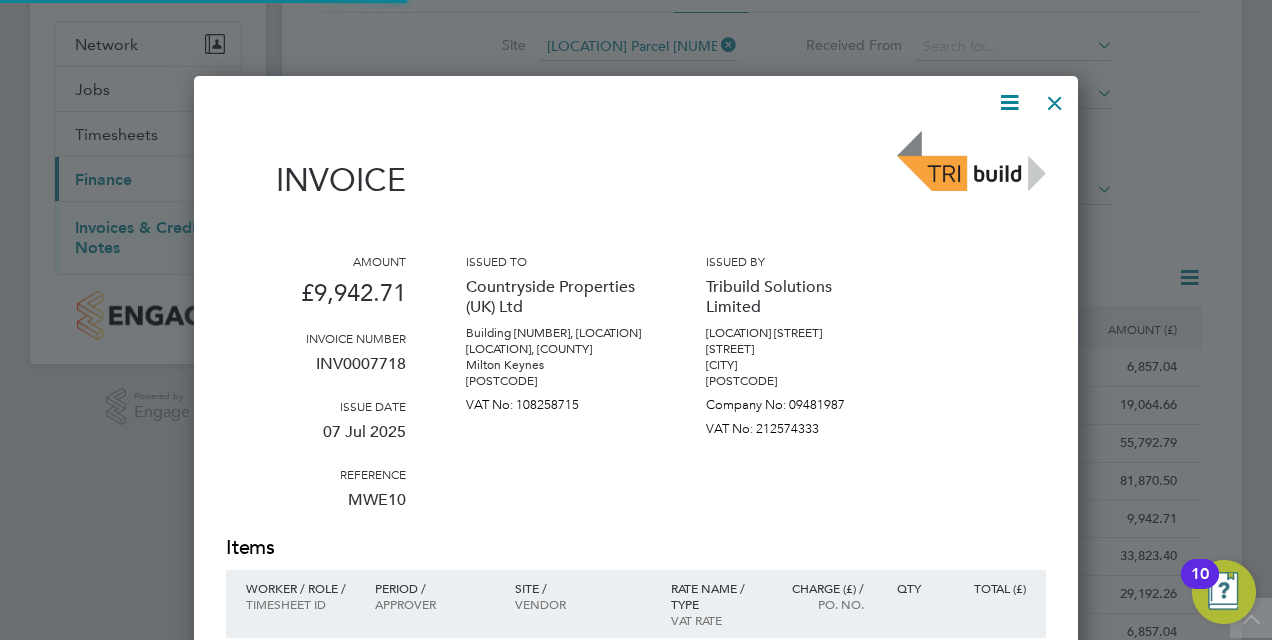 scroll, scrollTop: 10, scrollLeft: 10, axis: both 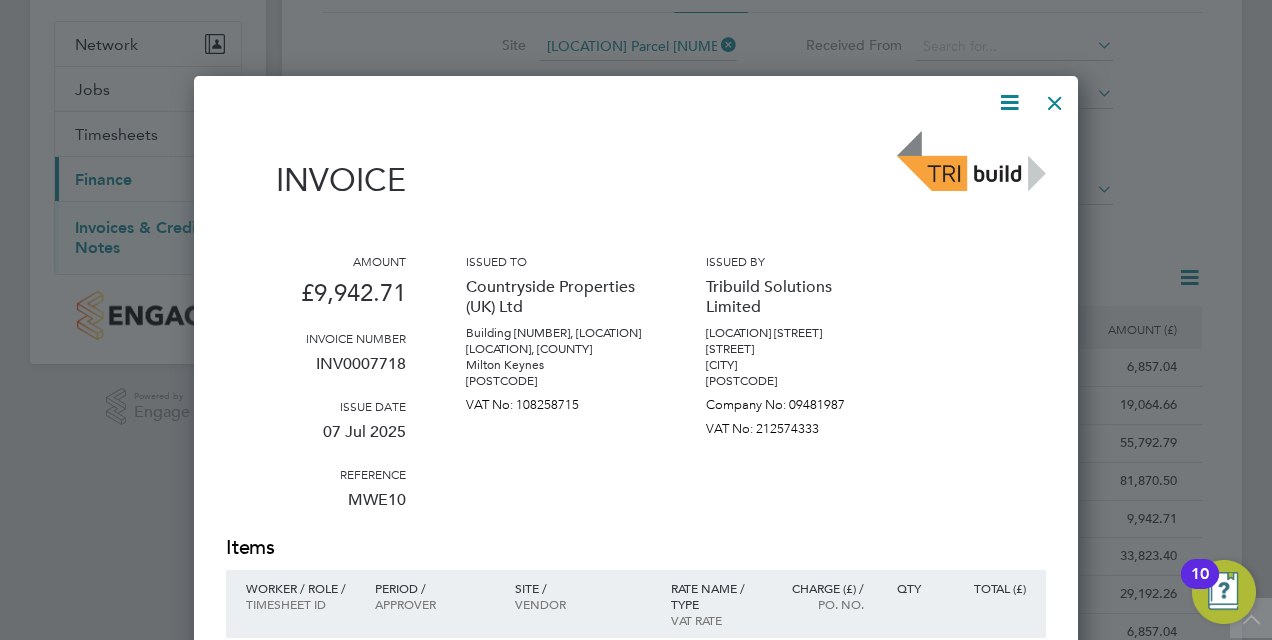click at bounding box center [1009, 102] 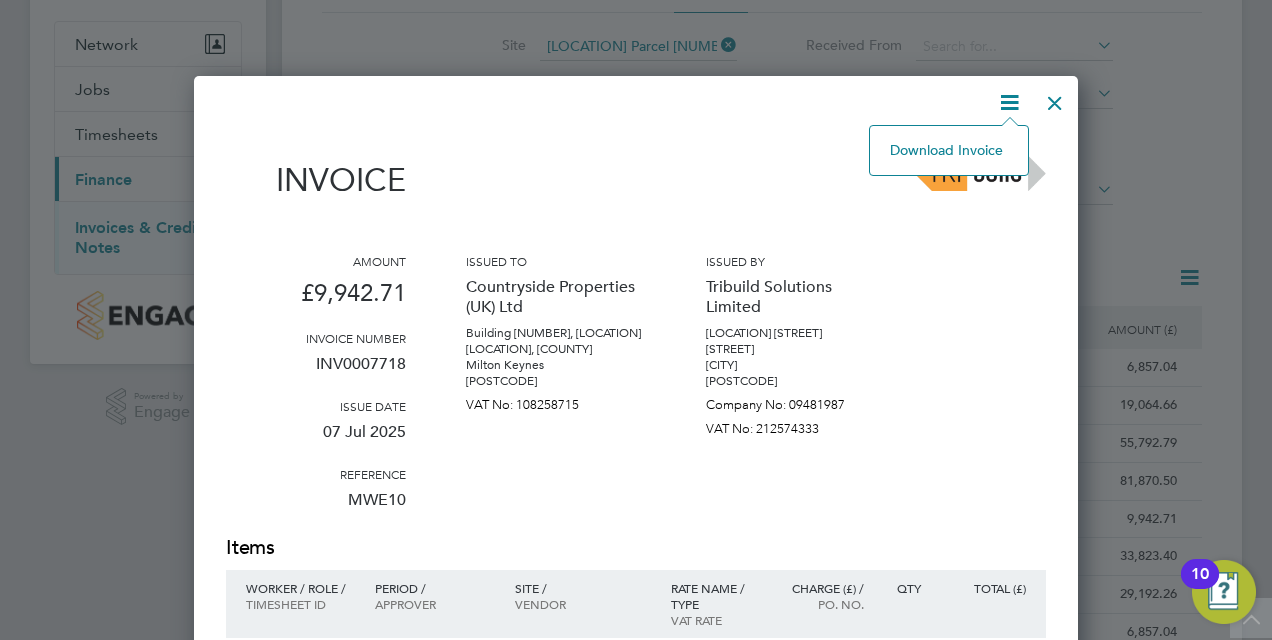 click on "Download Invoice" 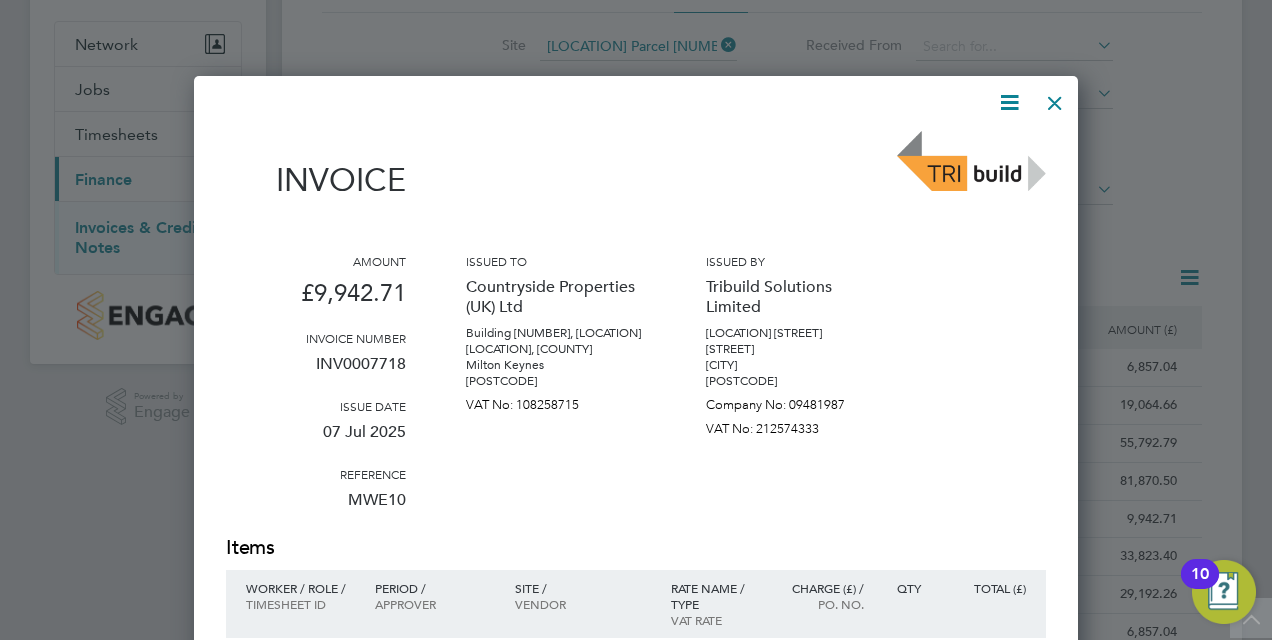 click 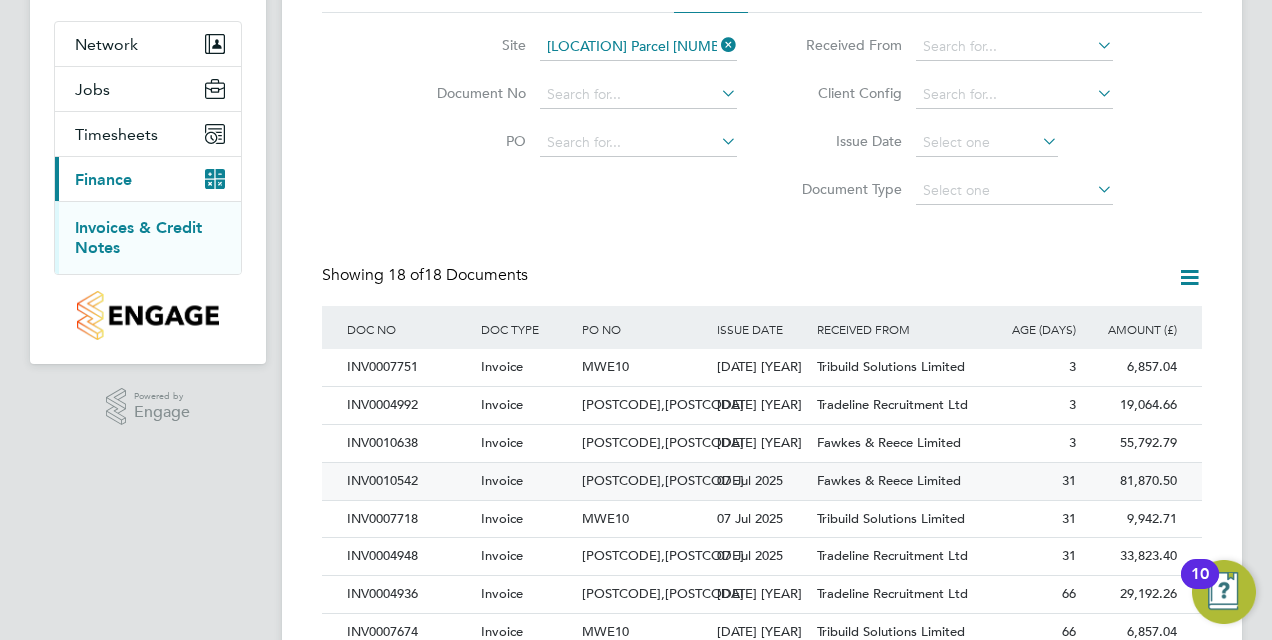 scroll, scrollTop: 271, scrollLeft: 0, axis: vertical 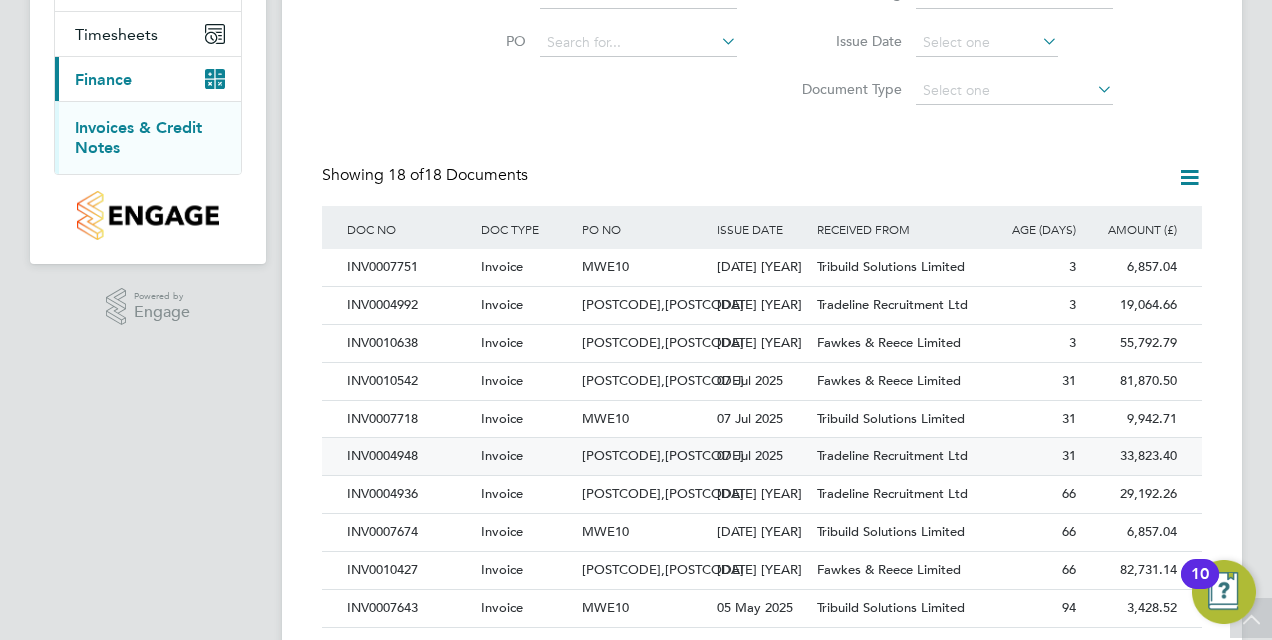 click on "07 Jul 2025" 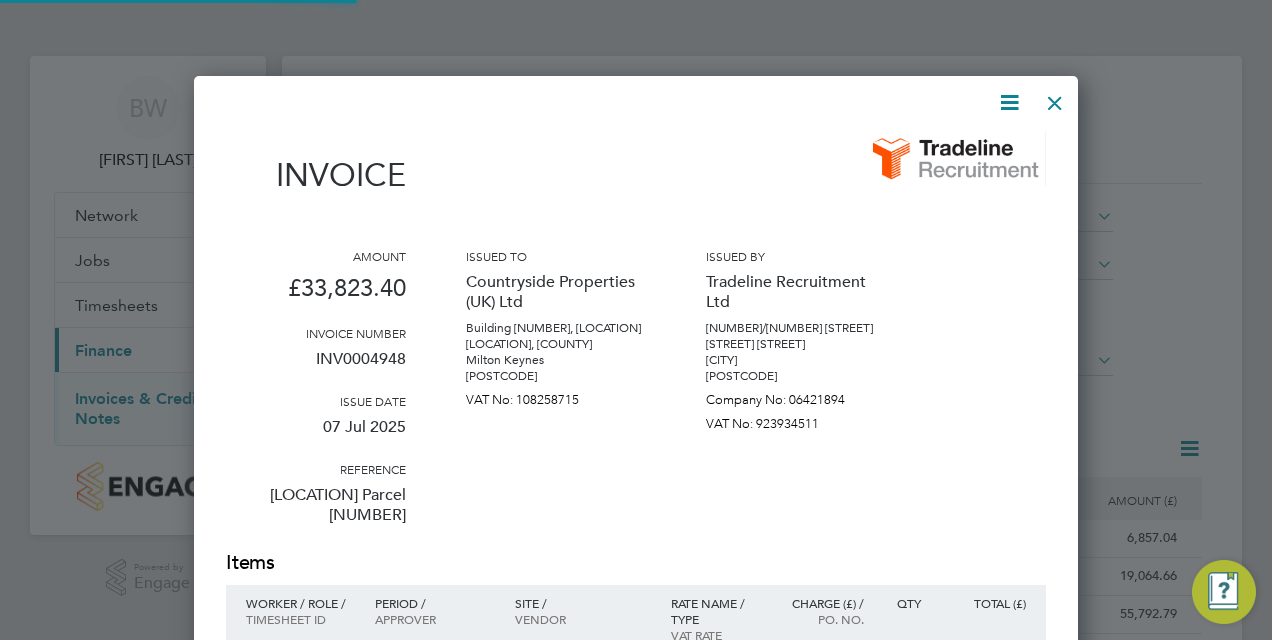 scroll, scrollTop: 10, scrollLeft: 10, axis: both 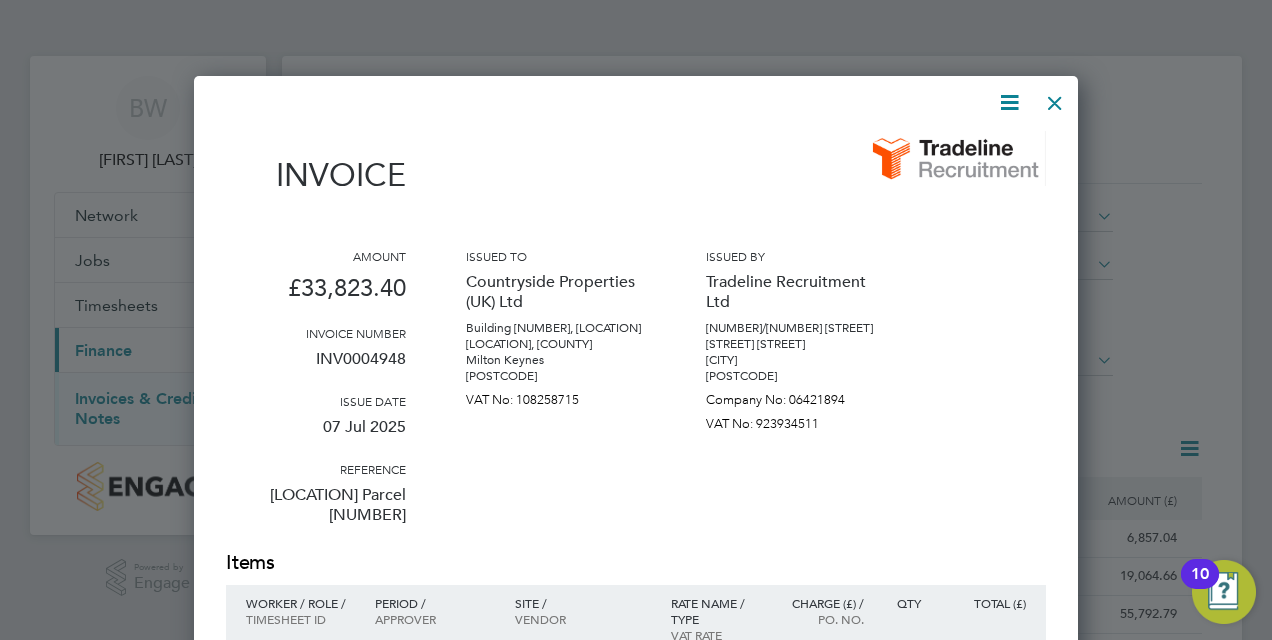 click at bounding box center (1009, 102) 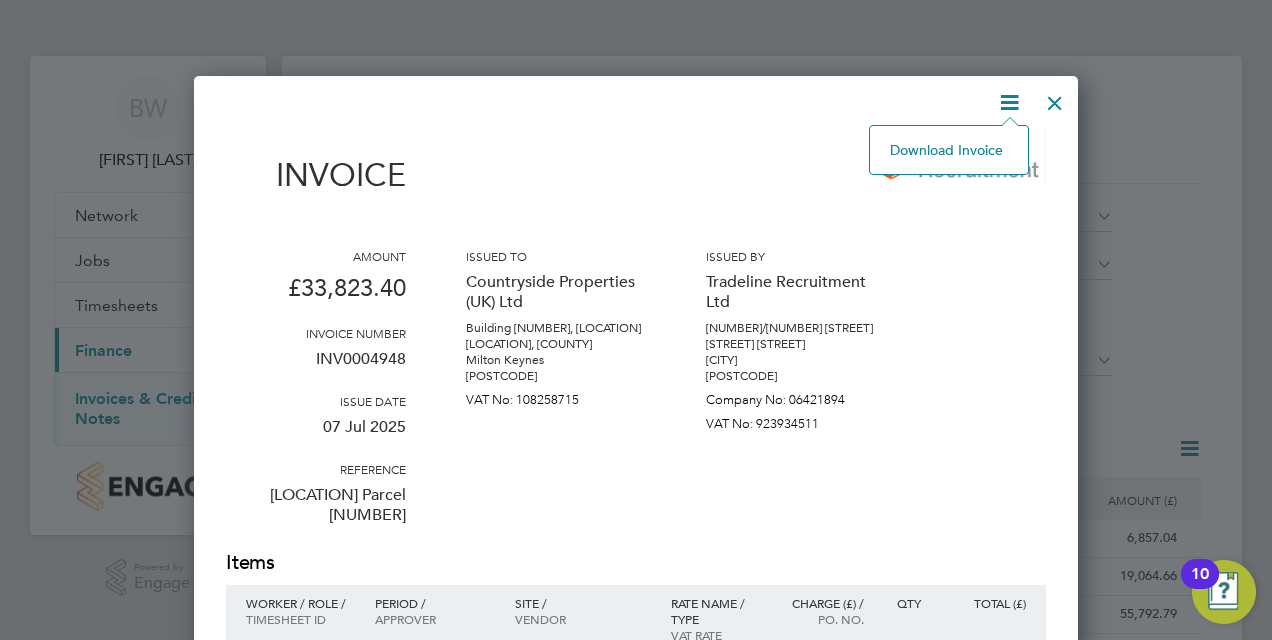 click on "Download Invoice" 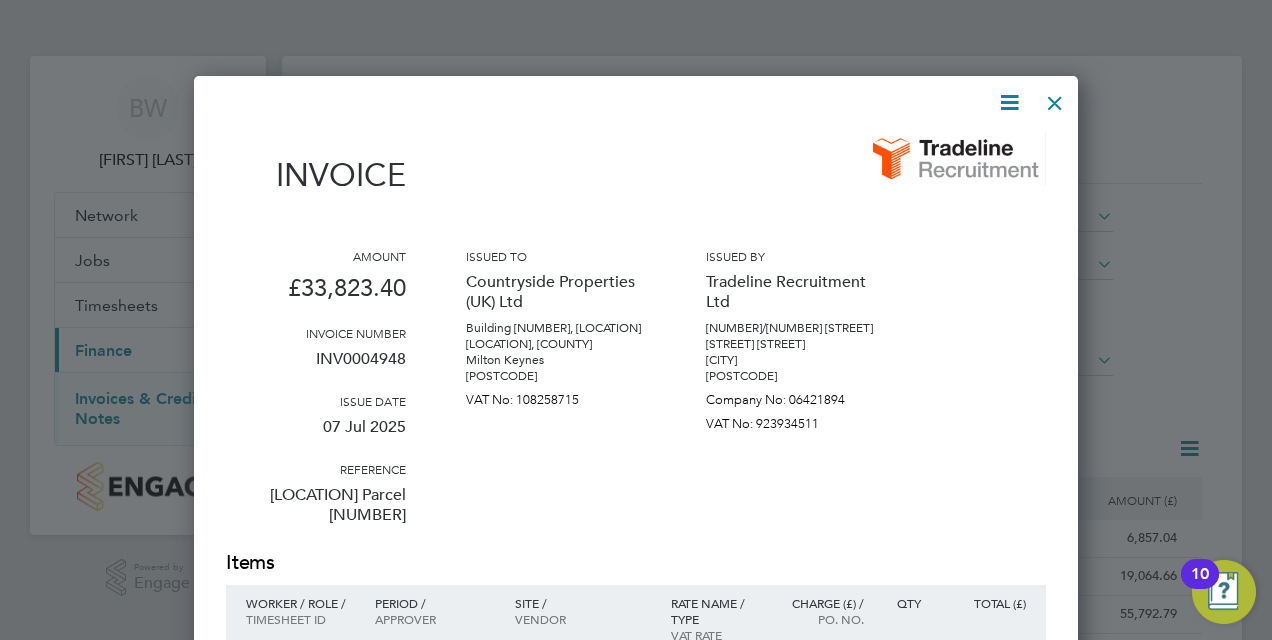 click 